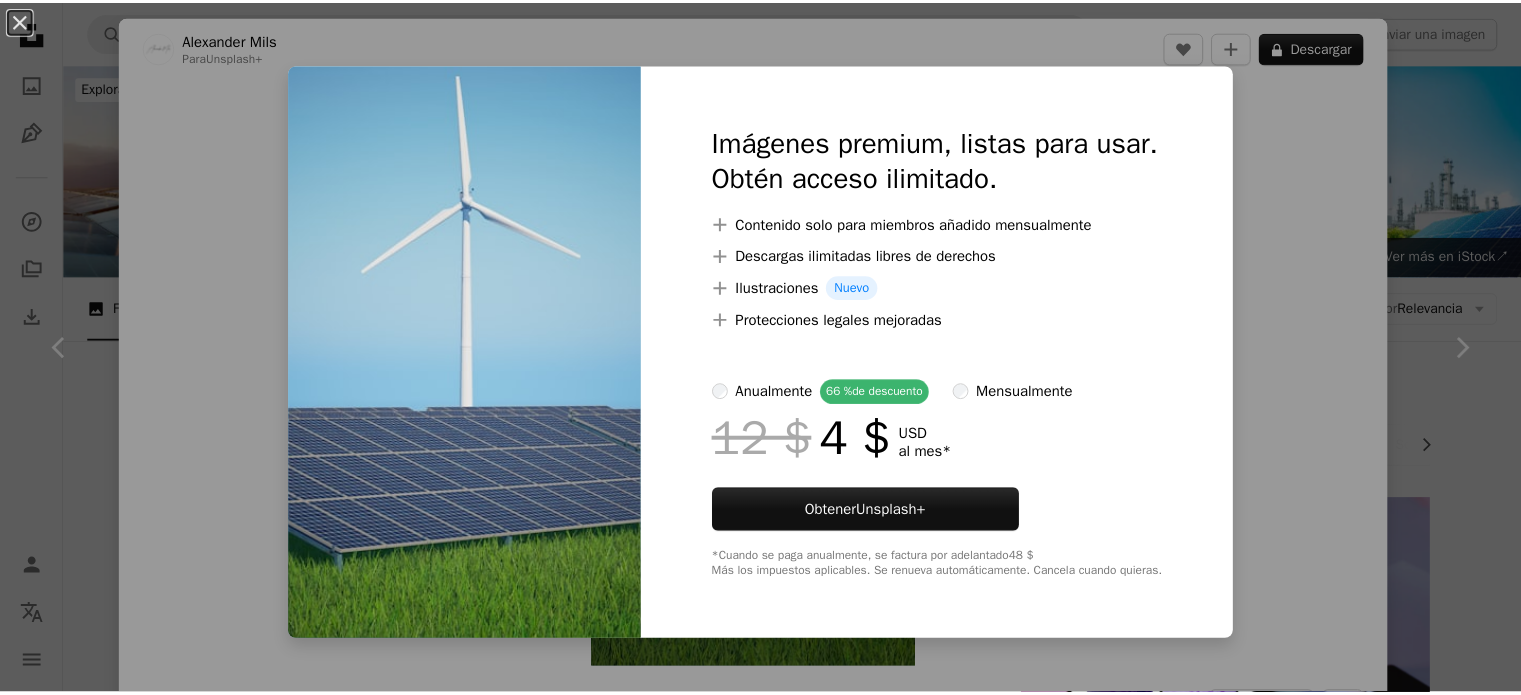 scroll, scrollTop: 1100, scrollLeft: 0, axis: vertical 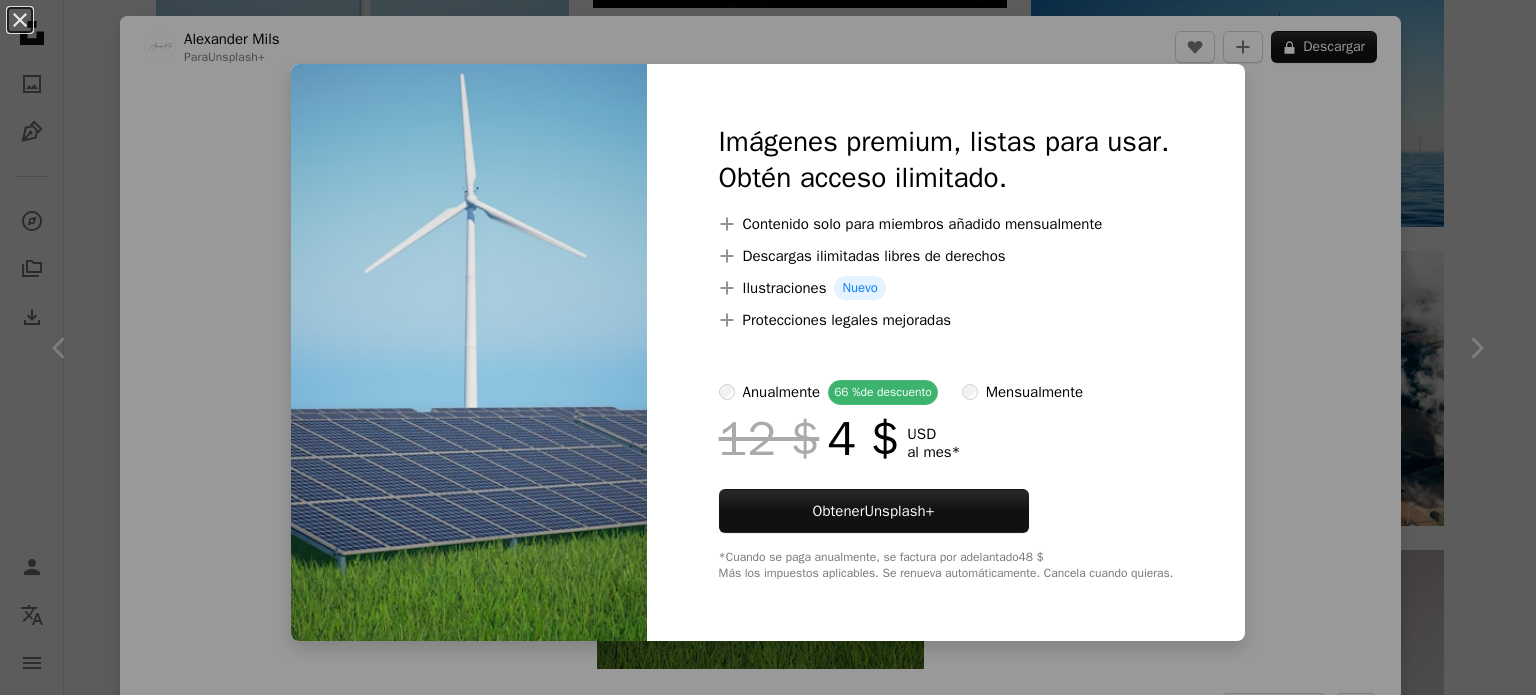 click on "An X shape Imágenes premium, listas para usar. Obtén acceso ilimitado. A plus sign Contenido solo para miembros añadido mensualmente A plus sign Descargas ilimitadas libres de derechos A plus sign Ilustraciones  Nuevo A plus sign Protecciones legales mejoradas anualmente 66 %  de descuento mensualmente 12 $   4 $ USD al mes * Obtener  Unsplash+ *Cuando se paga anualmente, se factura por adelantado  48 $ Más los impuestos aplicables. Se renueva automáticamente. Cancela cuando quieras." at bounding box center [768, 347] 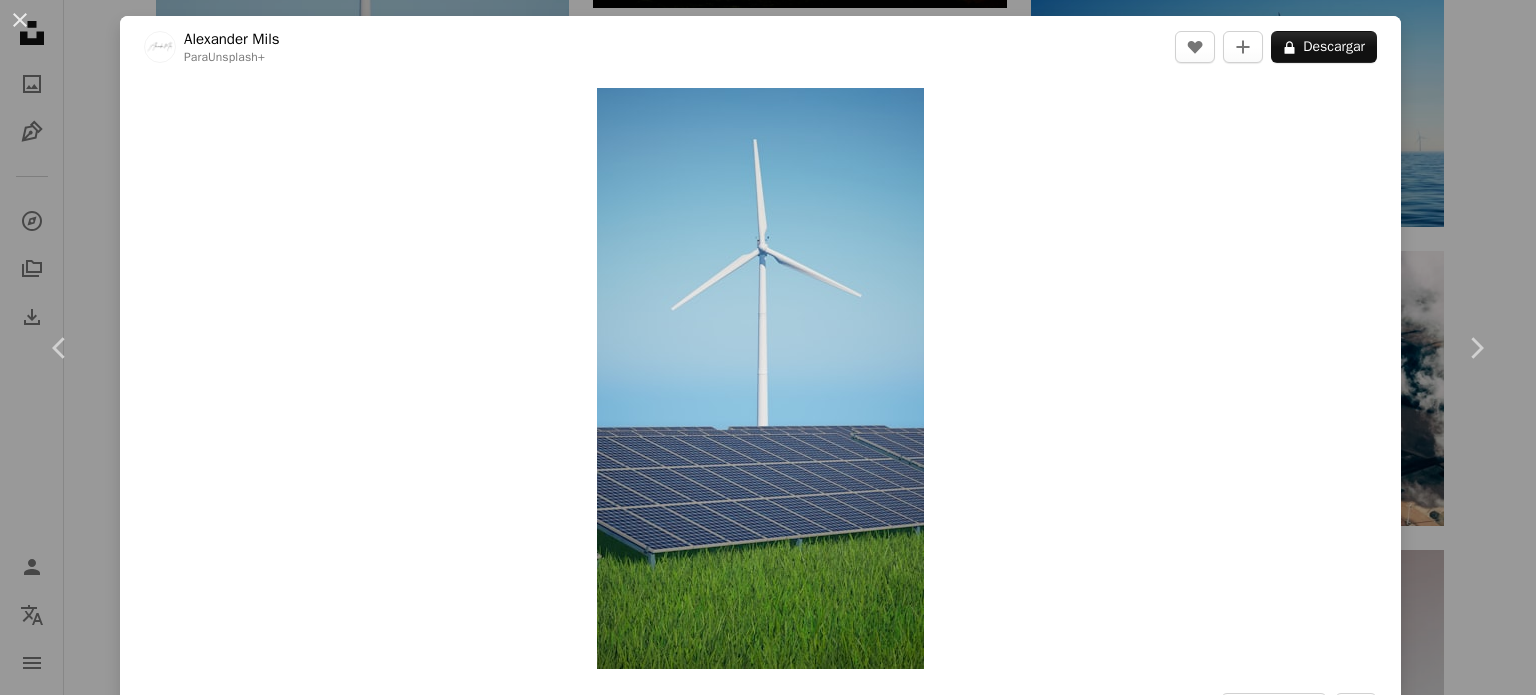 click on "[FIRST] [LAST]" at bounding box center (768, 347) 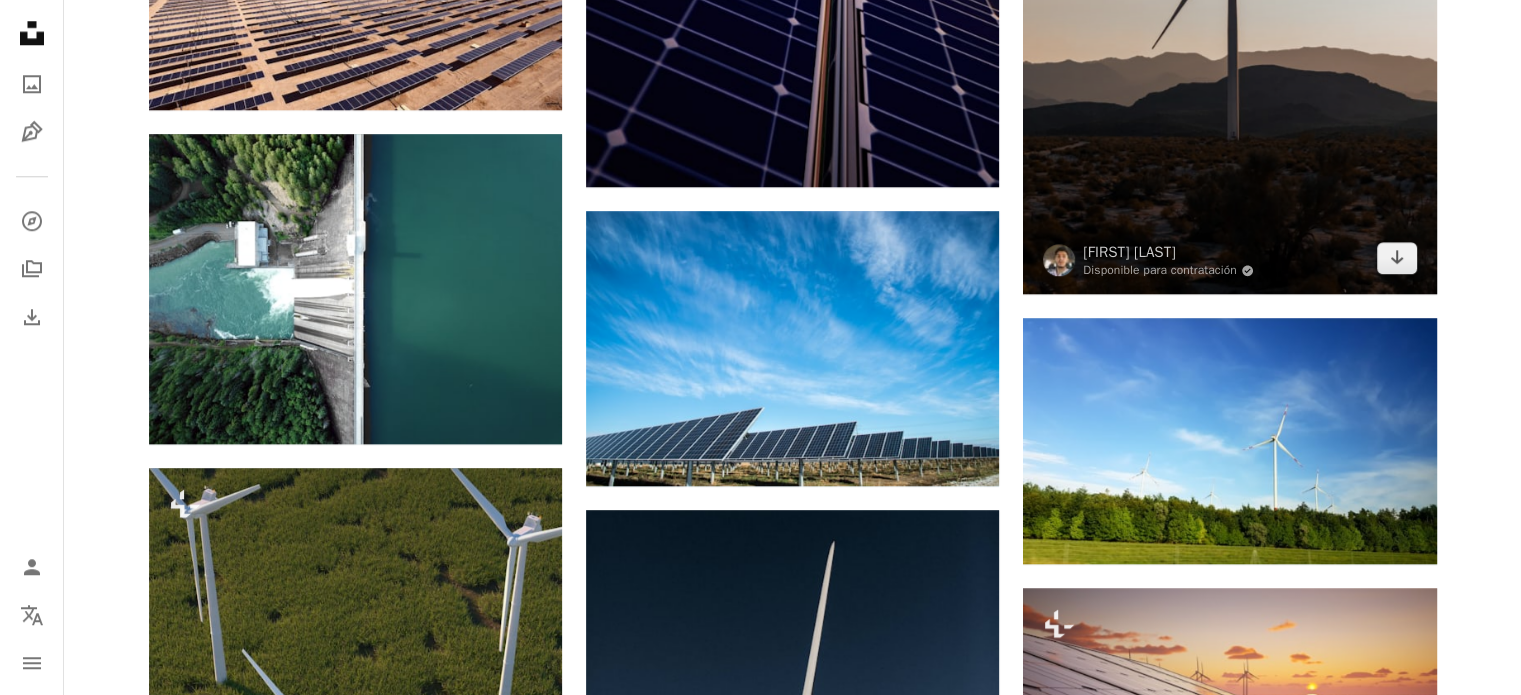 scroll, scrollTop: 2100, scrollLeft: 0, axis: vertical 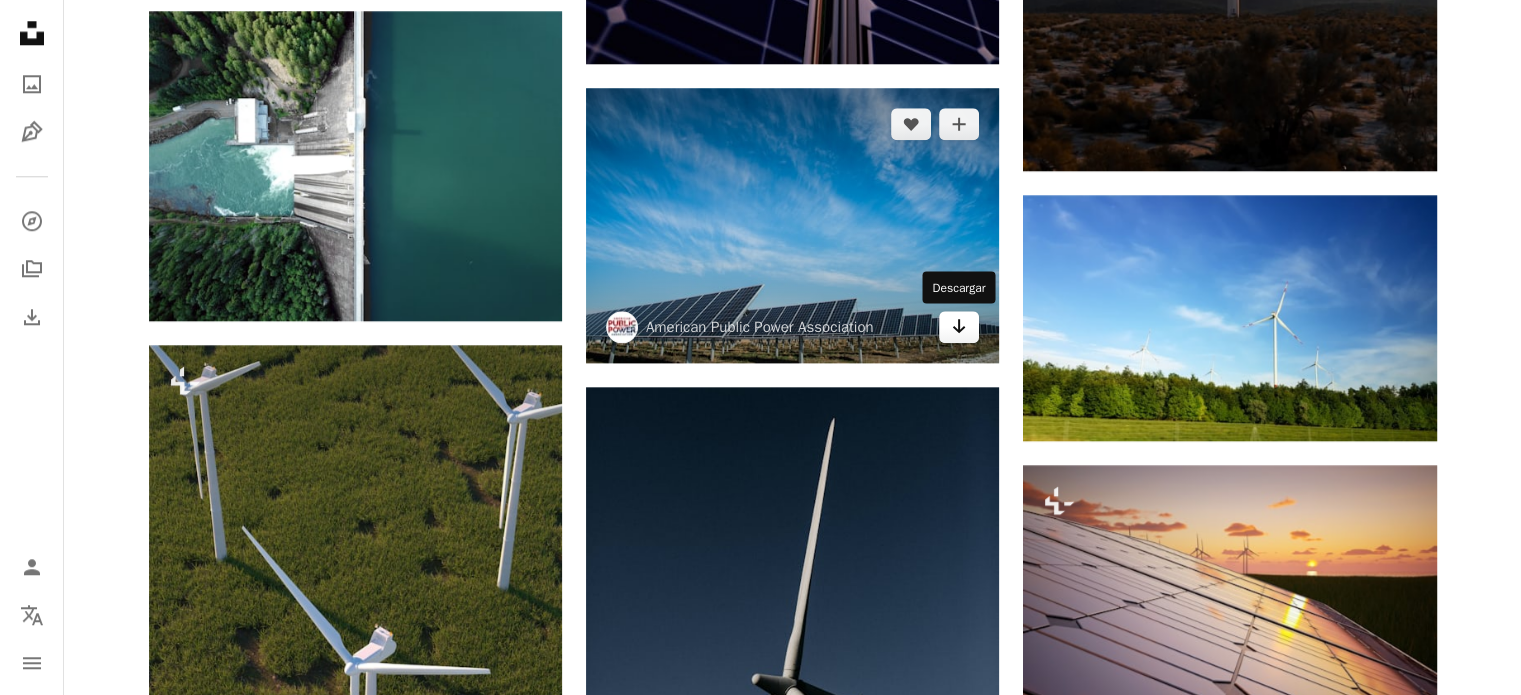 click on "Arrow pointing down" at bounding box center [959, 327] 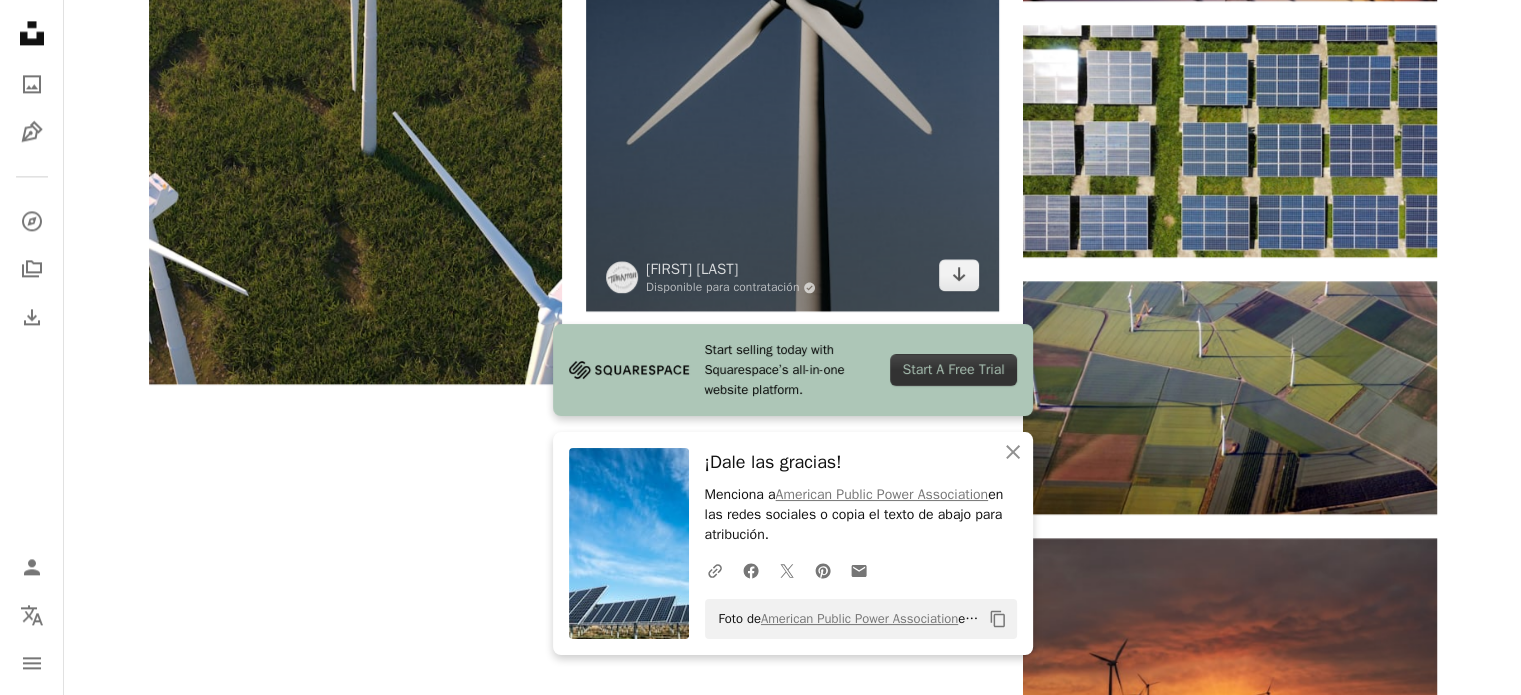 scroll, scrollTop: 2600, scrollLeft: 0, axis: vertical 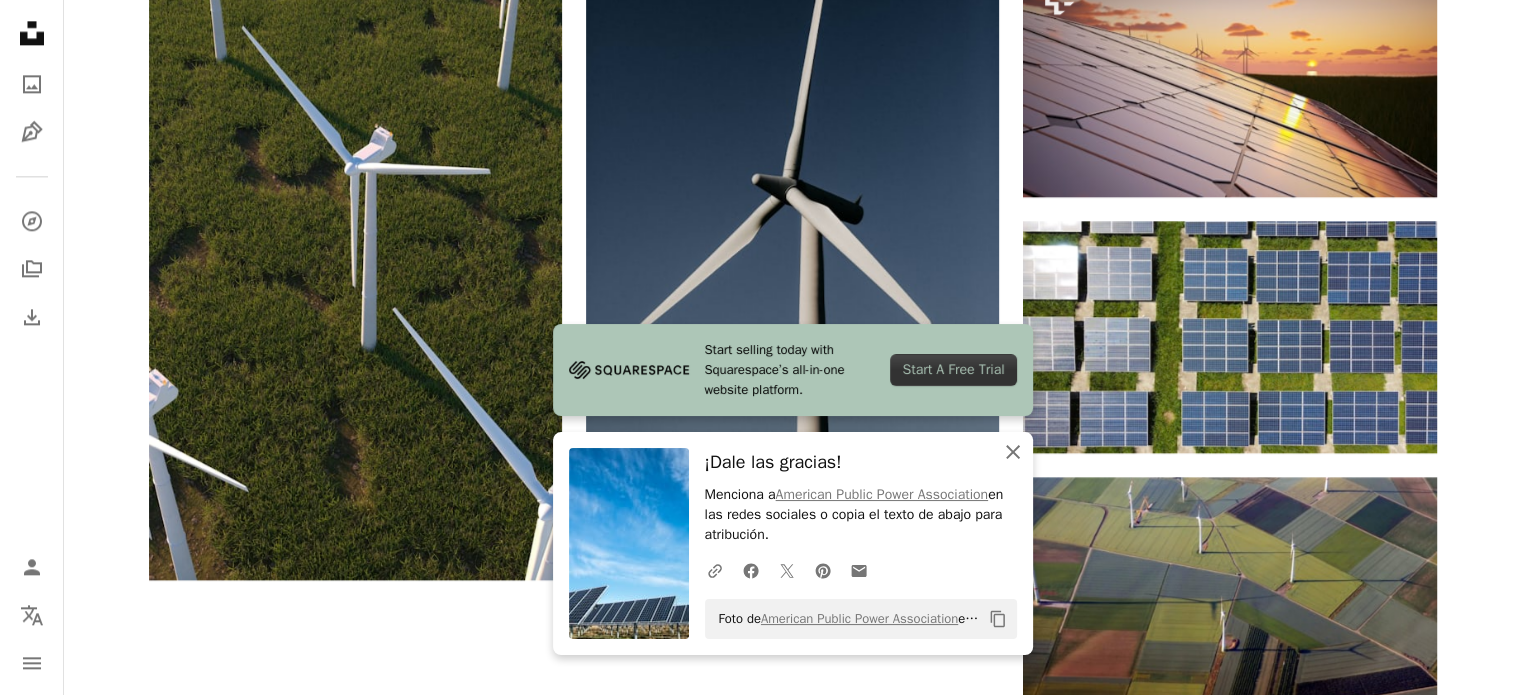 click 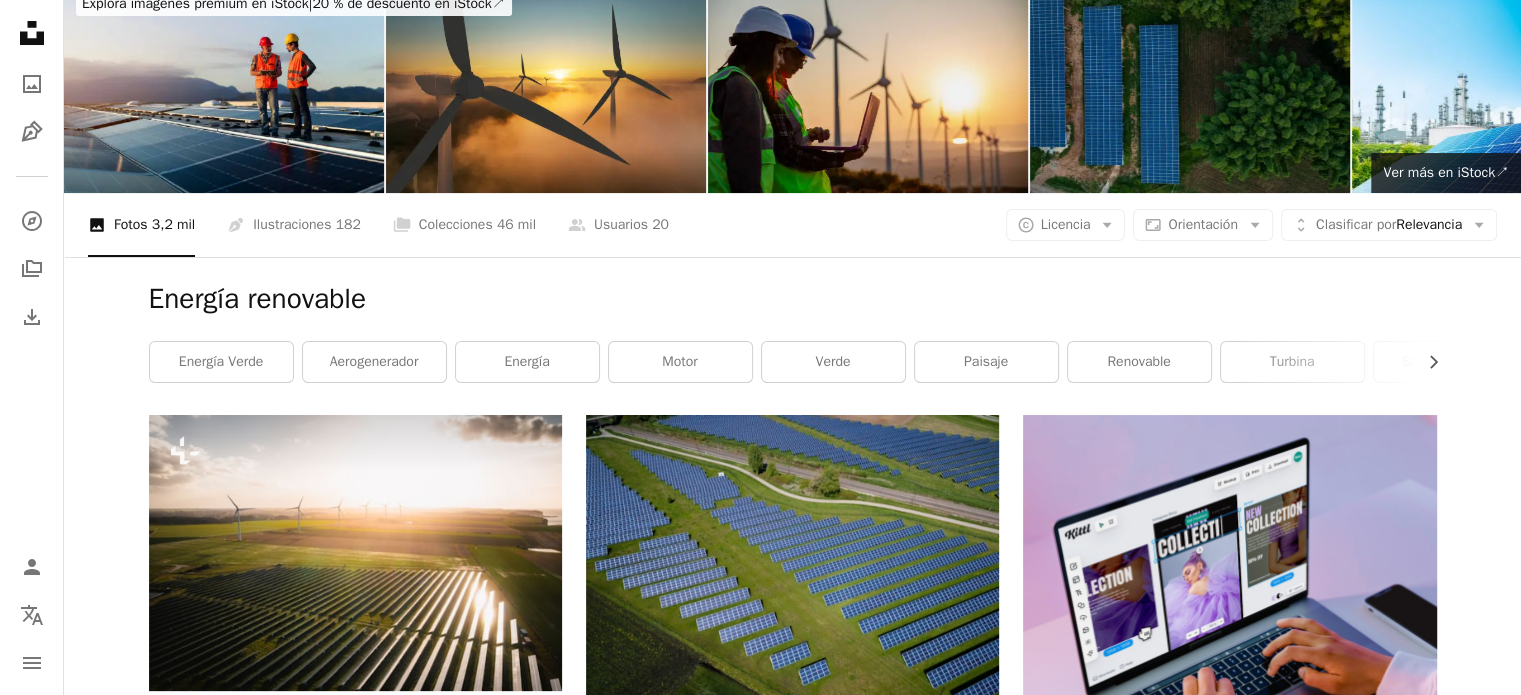 scroll, scrollTop: 0, scrollLeft: 0, axis: both 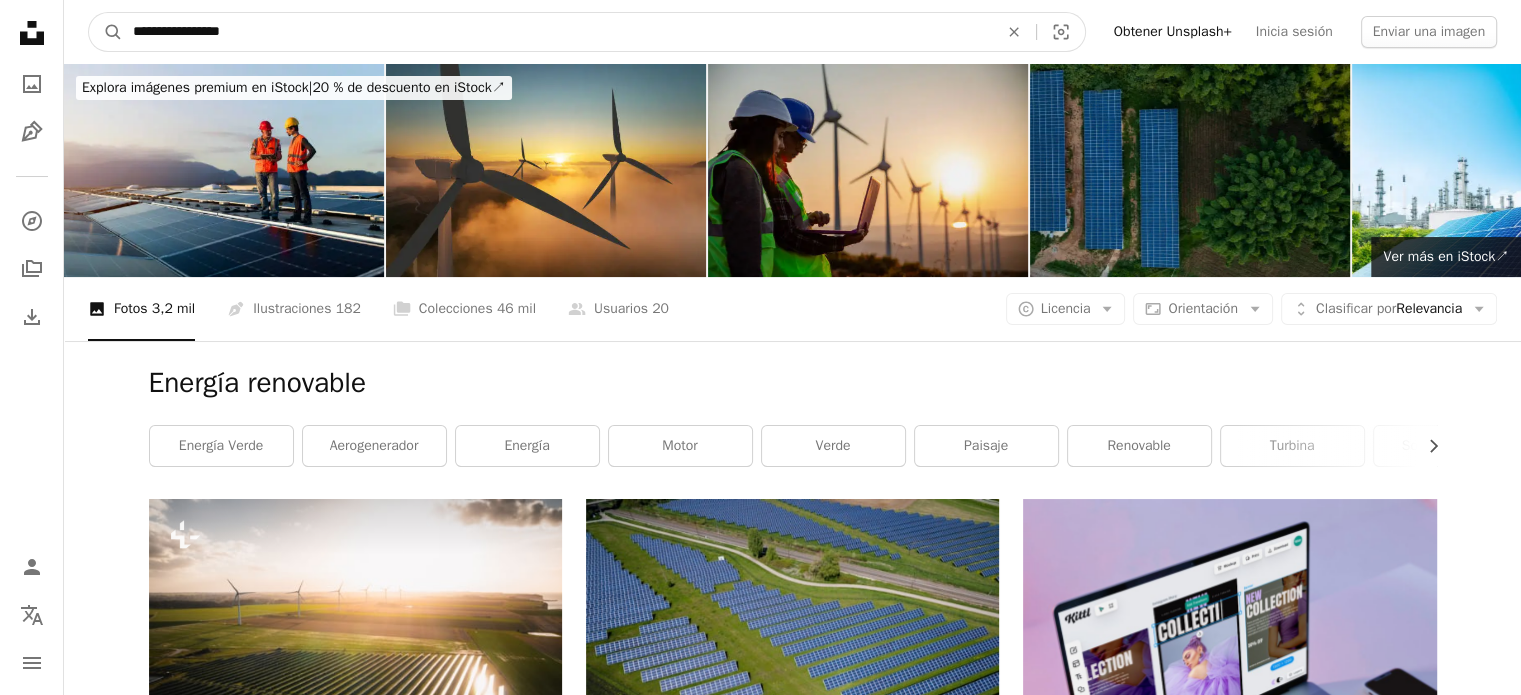 drag, startPoint x: 387, startPoint y: 39, endPoint x: 0, endPoint y: -45, distance: 396.01135 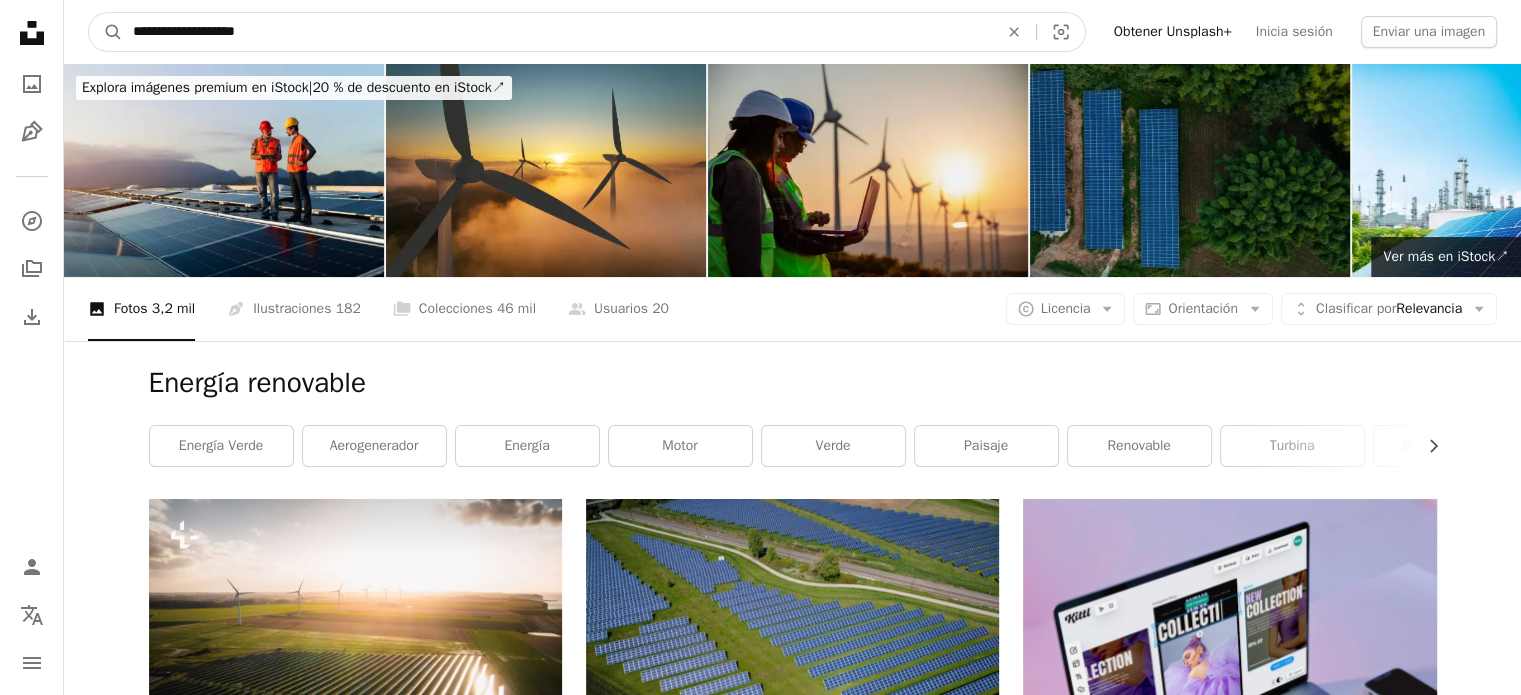 type on "**********" 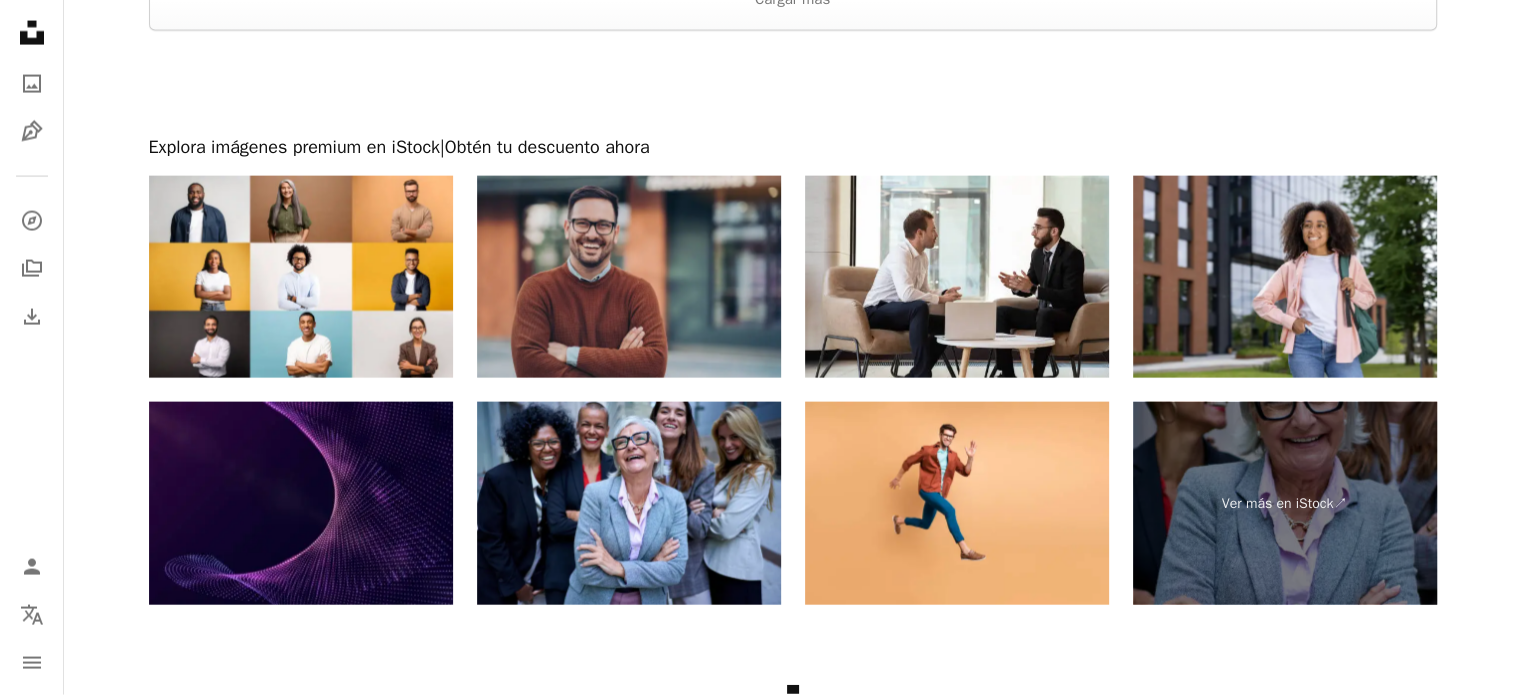 scroll, scrollTop: 4508, scrollLeft: 0, axis: vertical 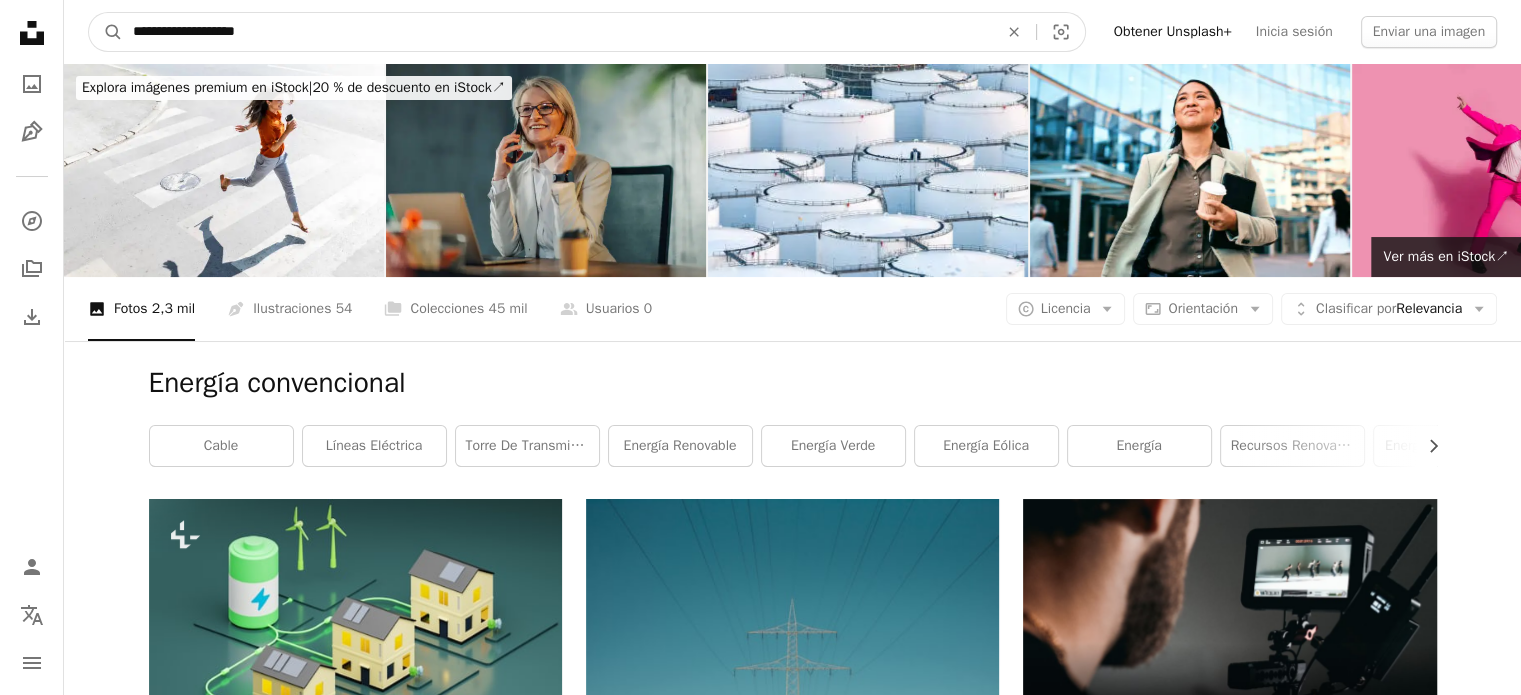 drag, startPoint x: 509, startPoint y: 30, endPoint x: 48, endPoint y: -13, distance: 463.00107 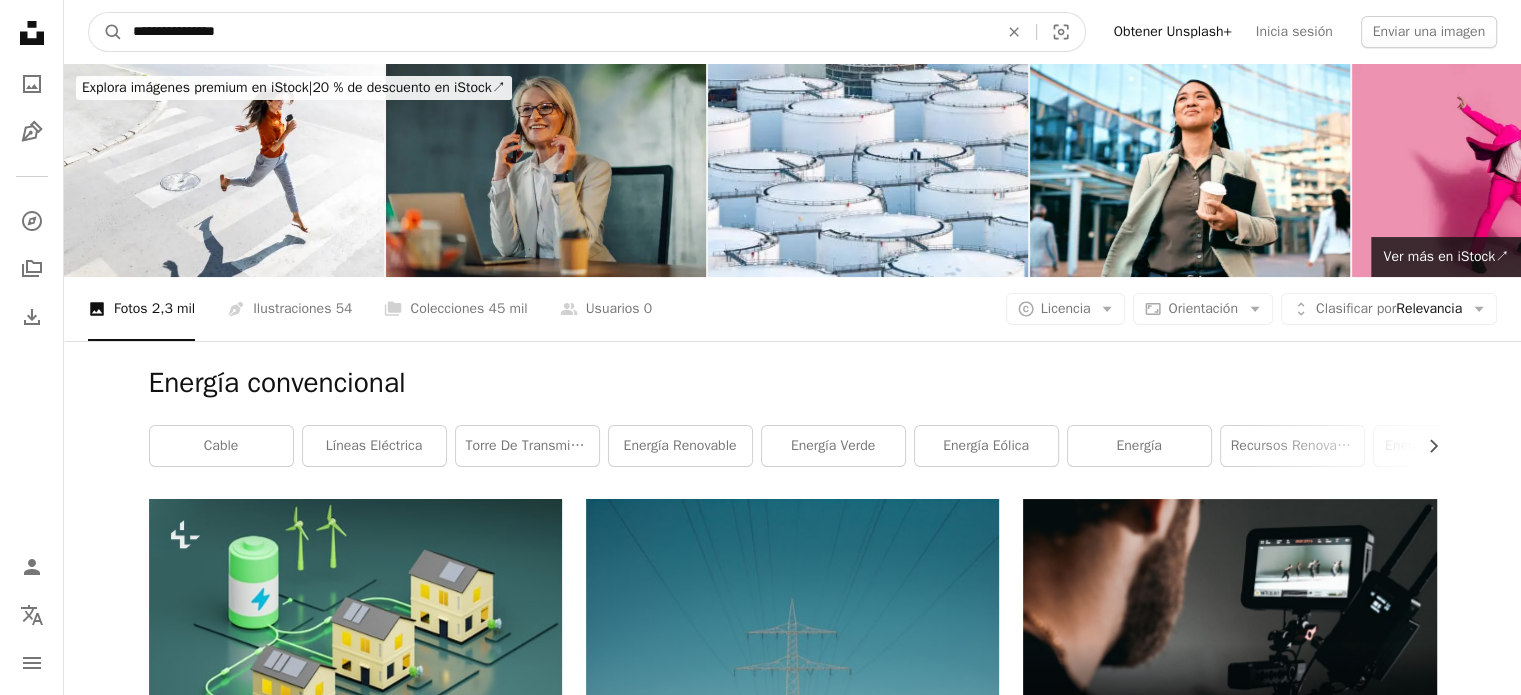 type on "**********" 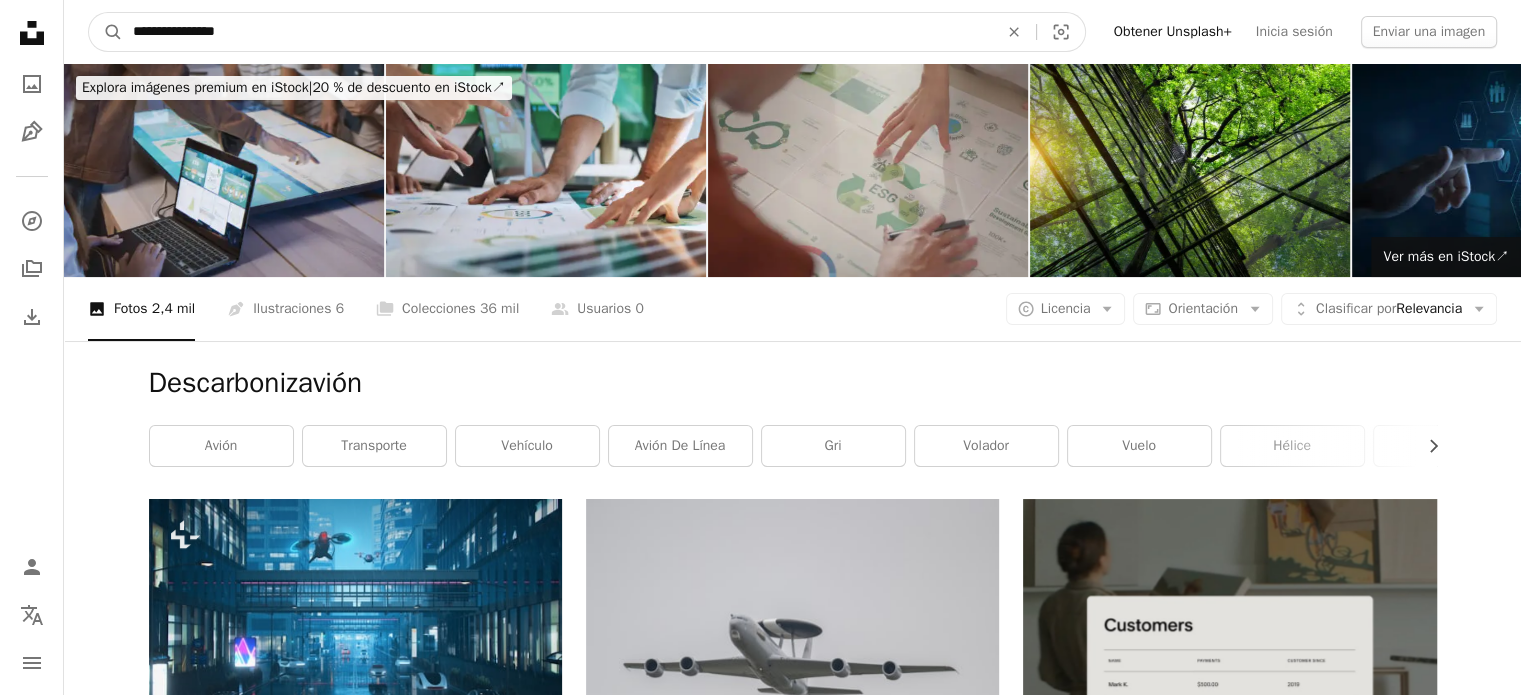 click on "**********" at bounding box center [557, 32] 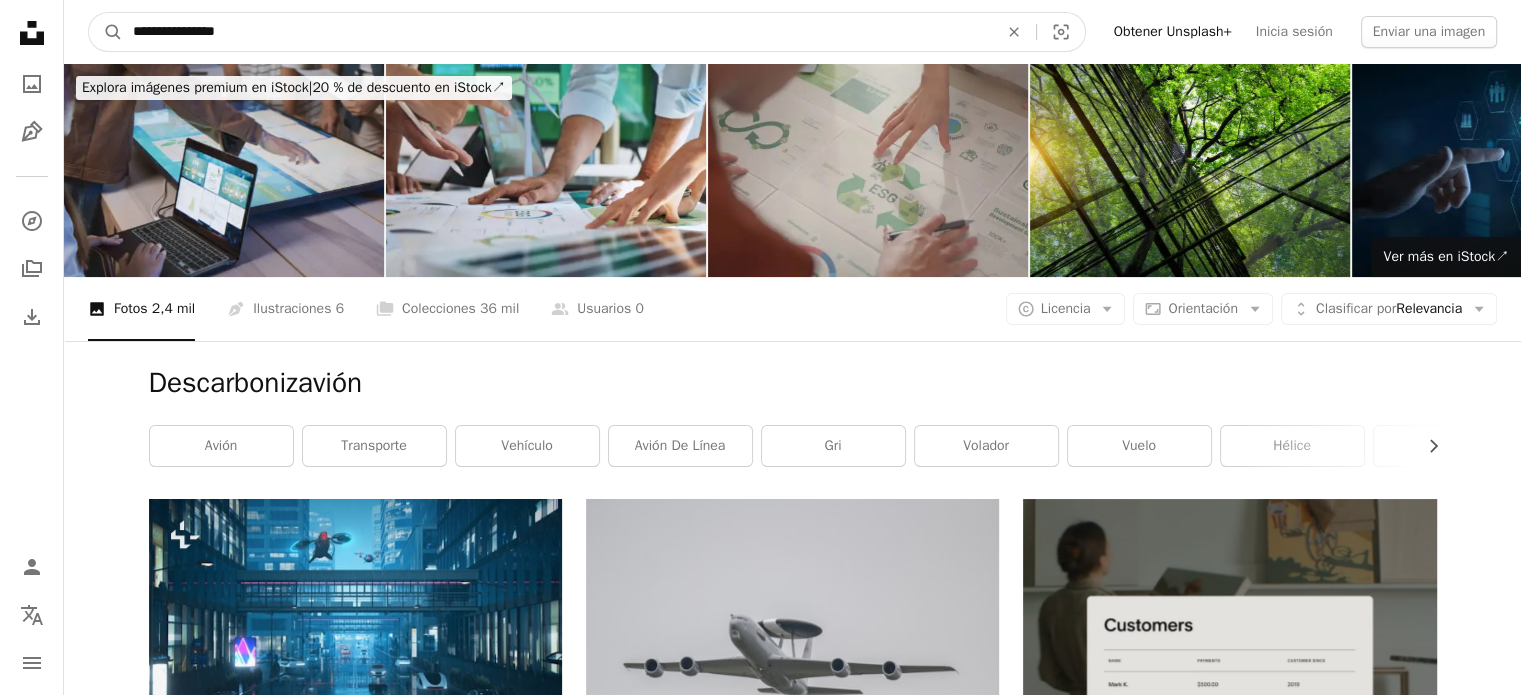 click on "**********" at bounding box center (557, 32) 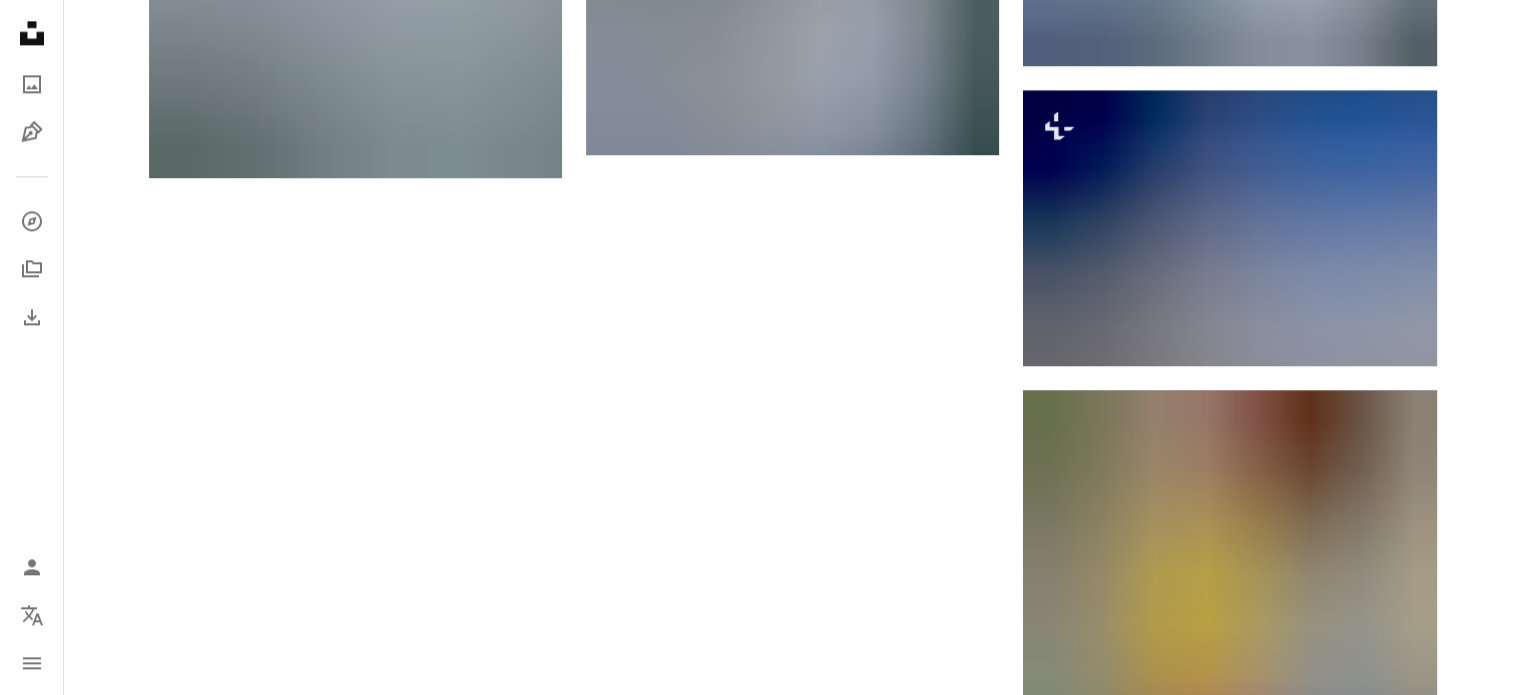 scroll, scrollTop: 3000, scrollLeft: 0, axis: vertical 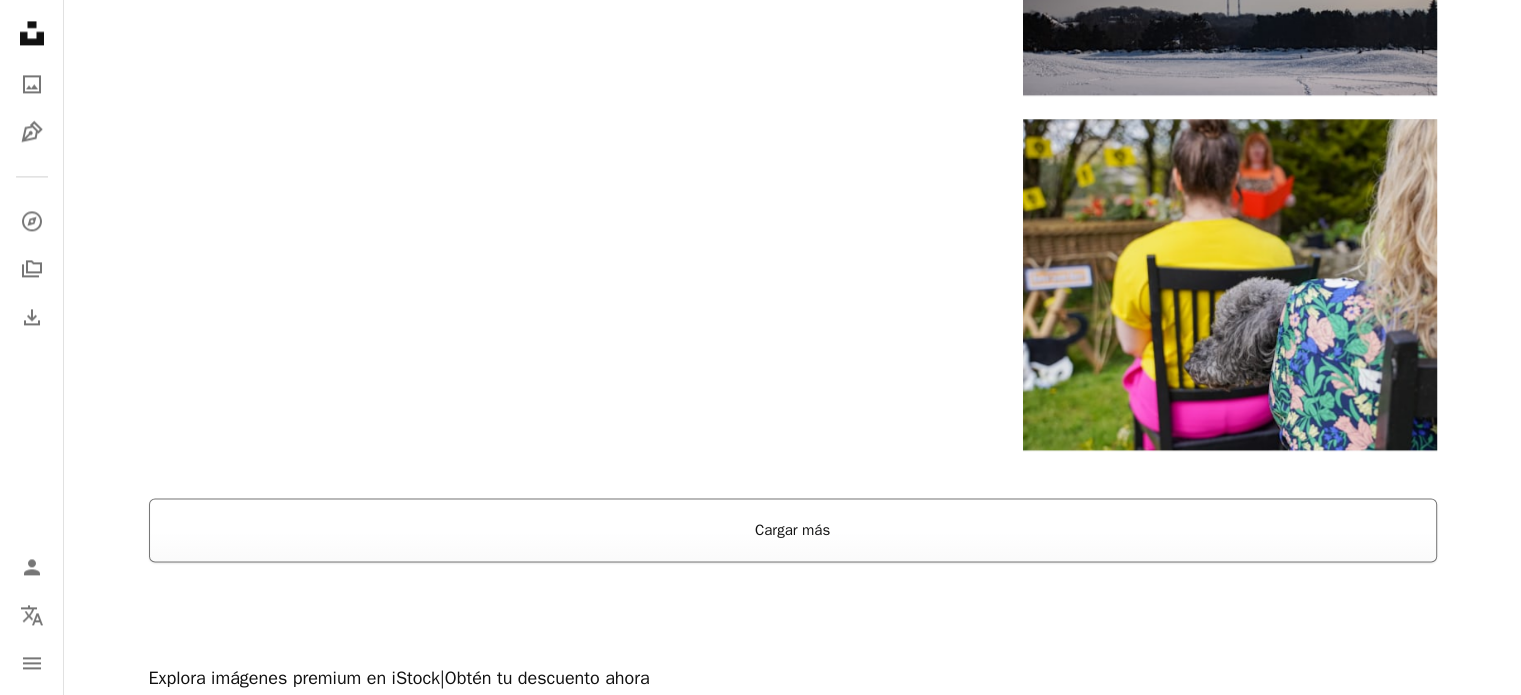 click on "Cargar más" at bounding box center [793, 530] 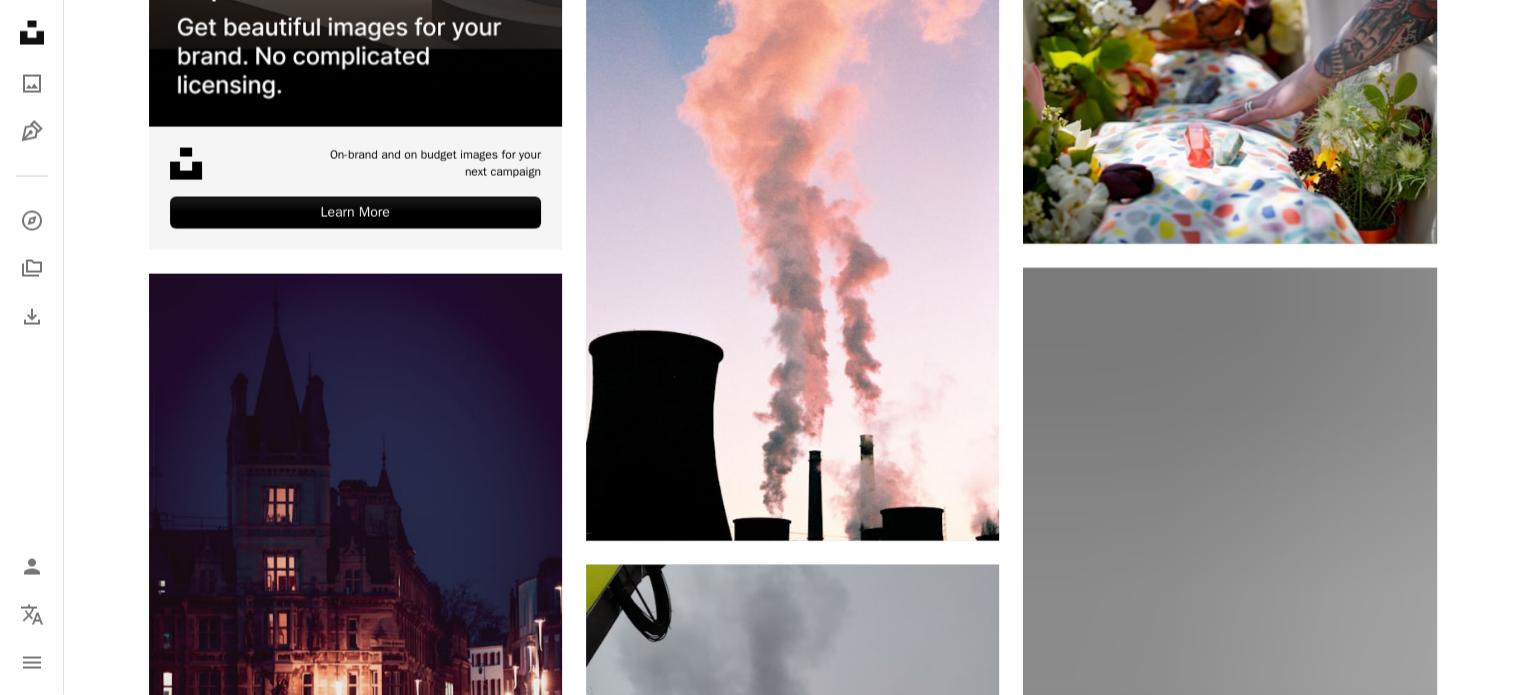 scroll, scrollTop: 4300, scrollLeft: 0, axis: vertical 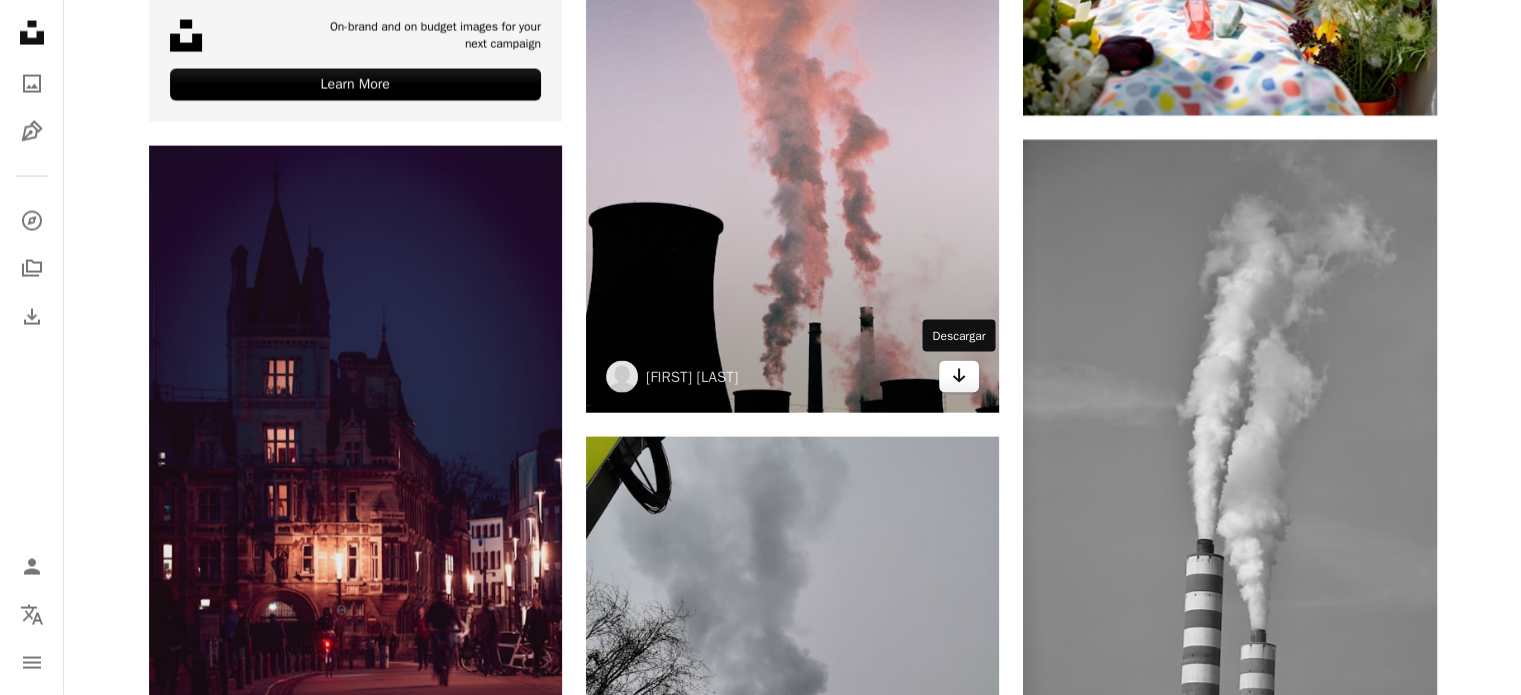 click 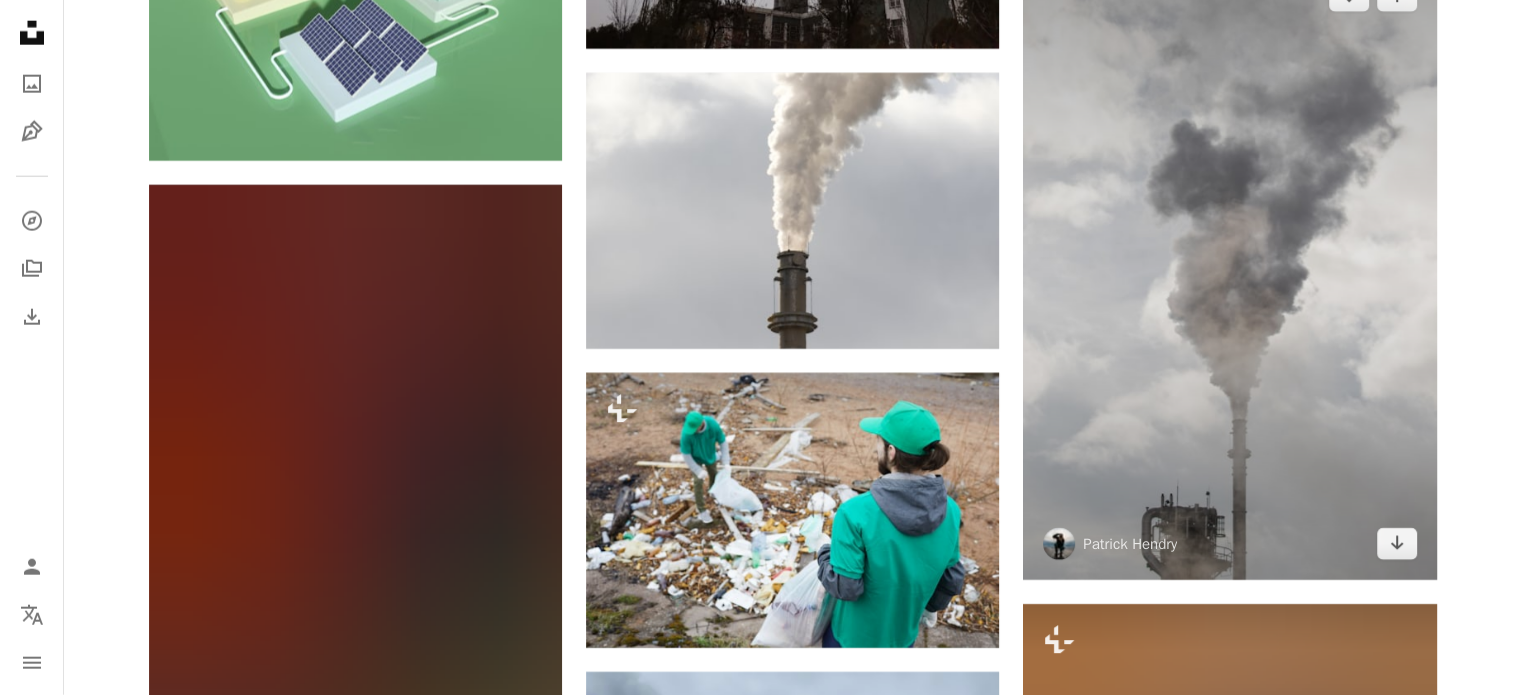 scroll, scrollTop: 5200, scrollLeft: 0, axis: vertical 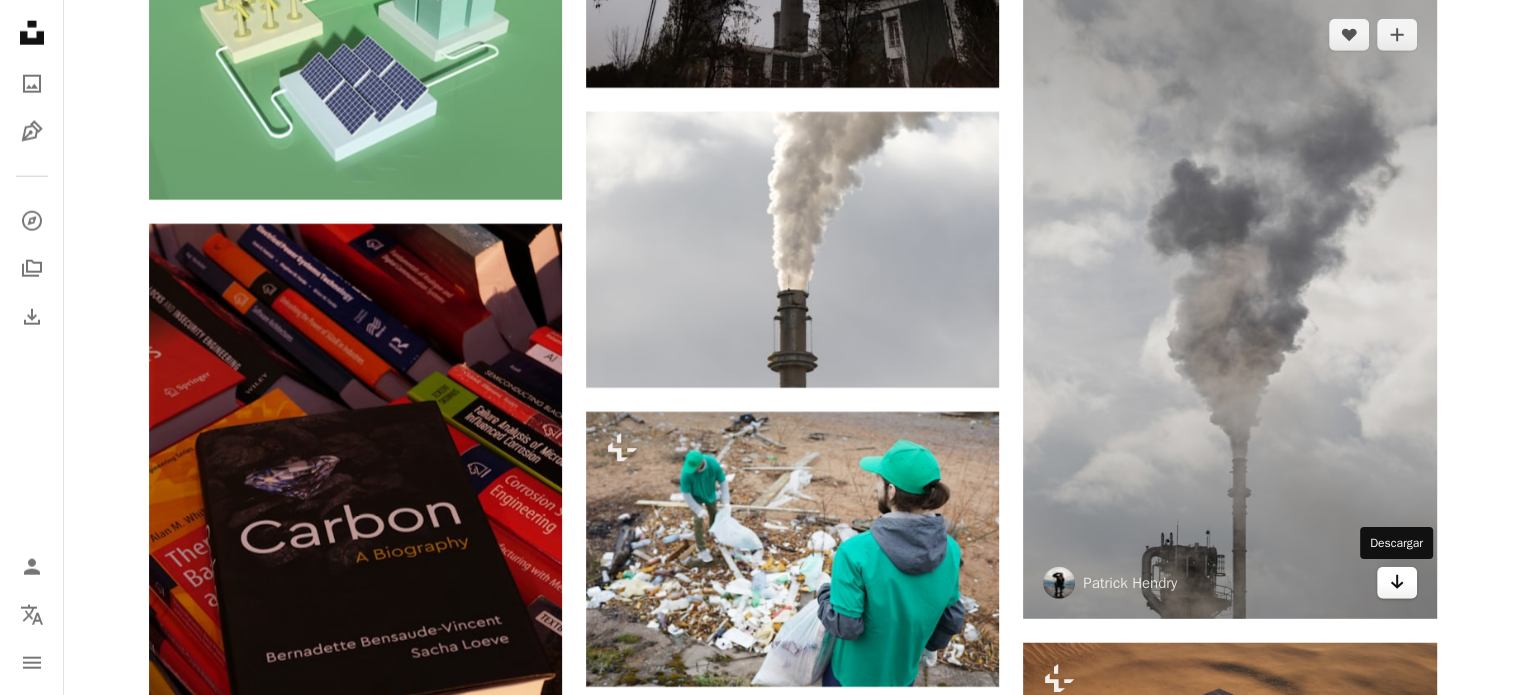 click on "Arrow pointing down" 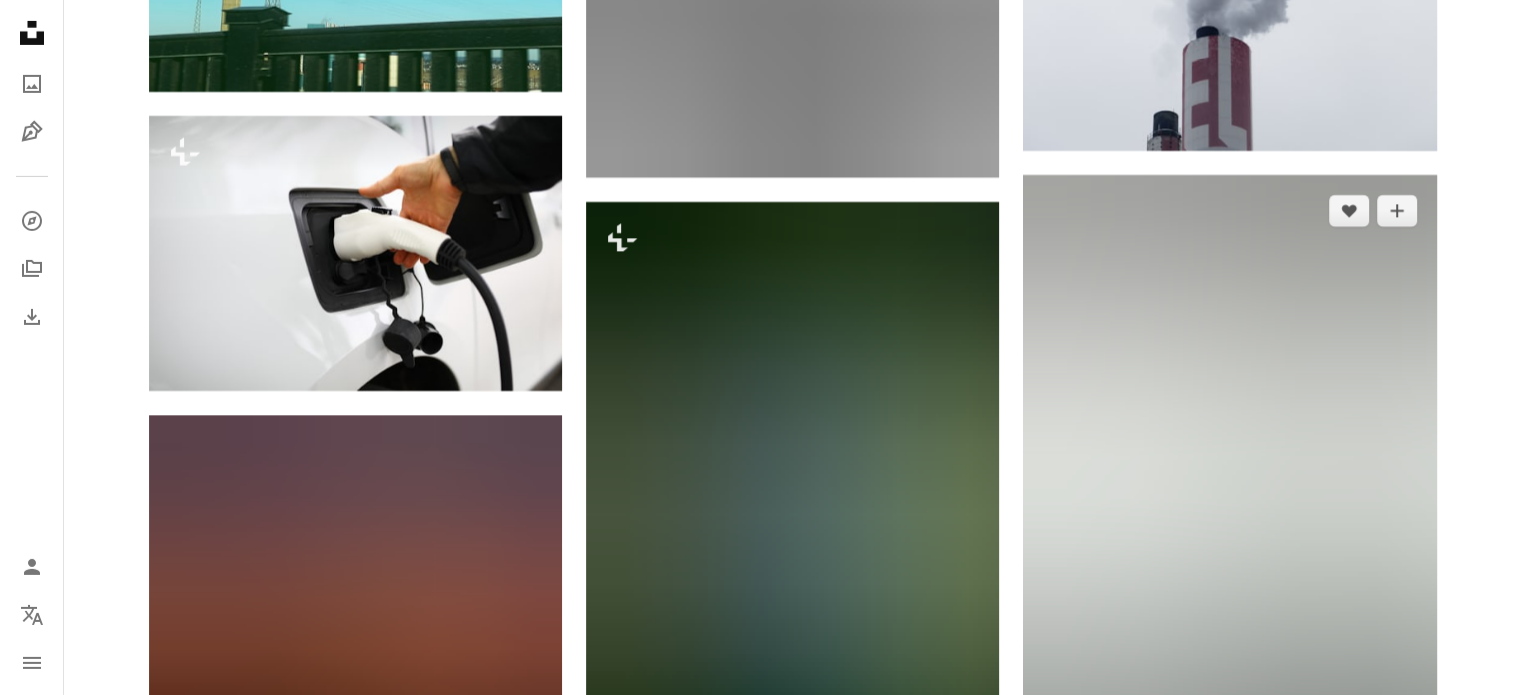 scroll, scrollTop: 6700, scrollLeft: 0, axis: vertical 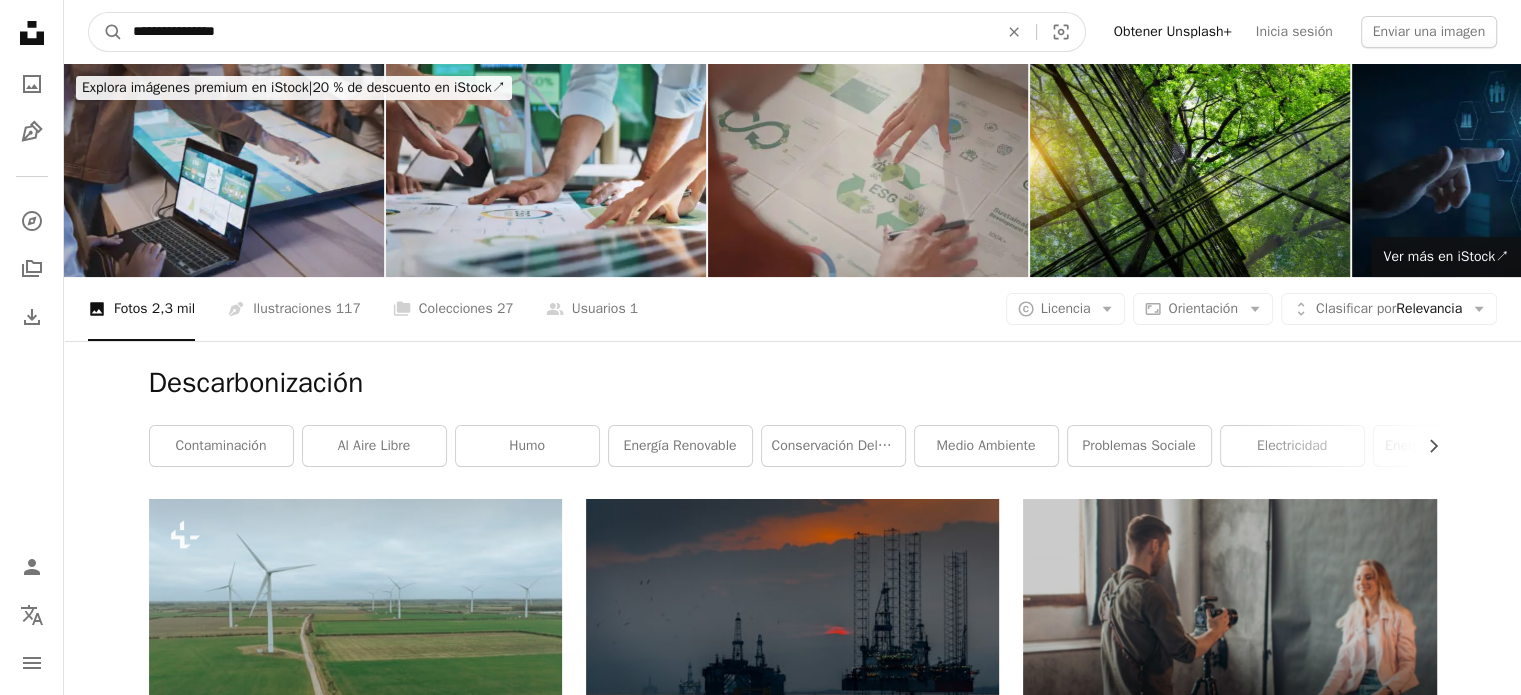 drag, startPoint x: 276, startPoint y: 35, endPoint x: 0, endPoint y: 1, distance: 278.0863 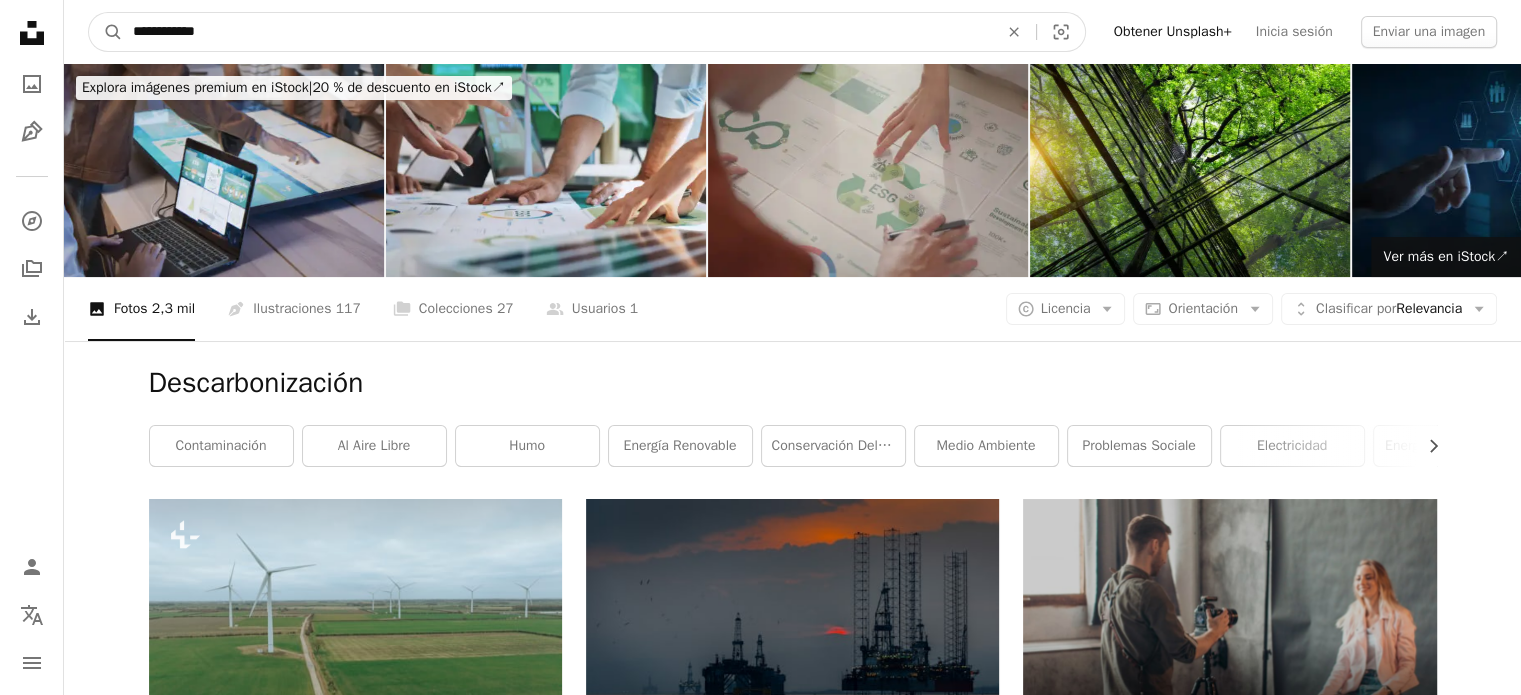 type on "**********" 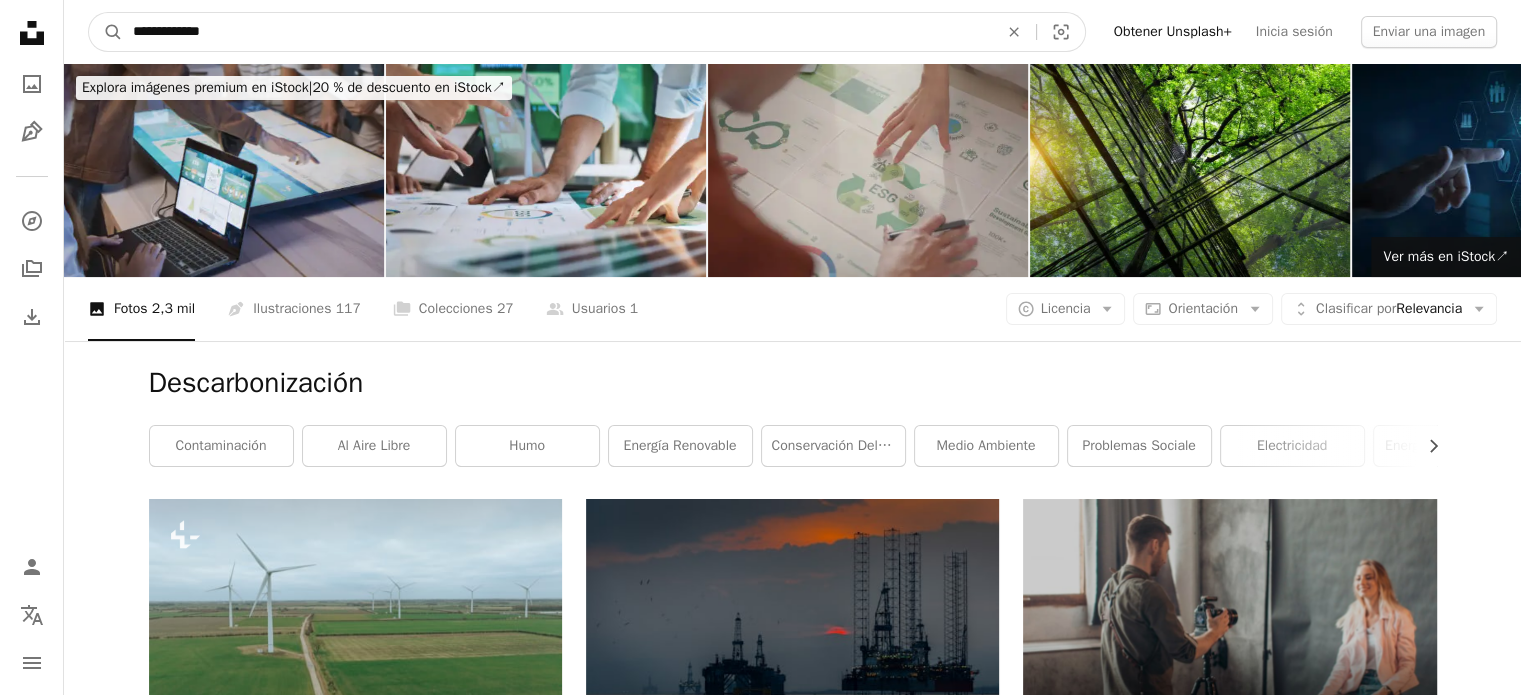 click on "A magnifying glass" at bounding box center [106, 32] 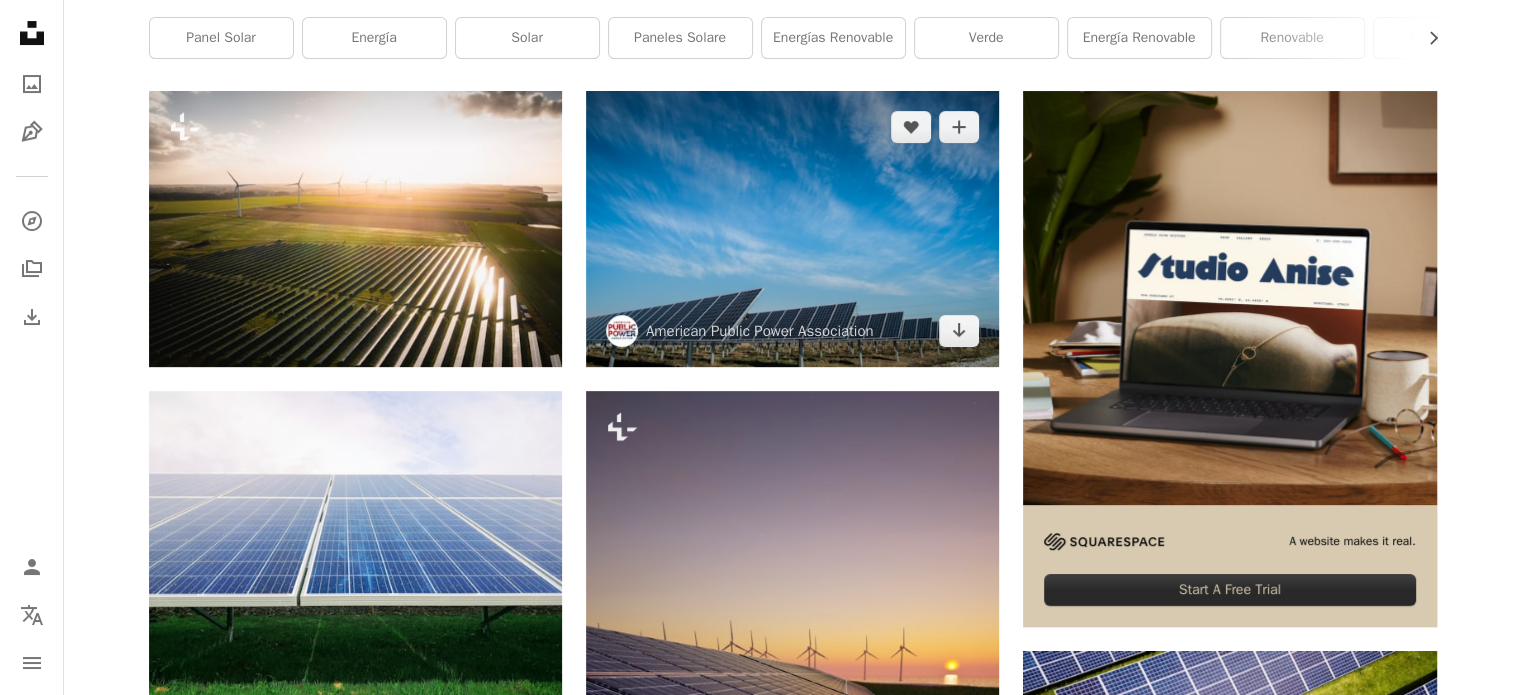scroll, scrollTop: 400, scrollLeft: 0, axis: vertical 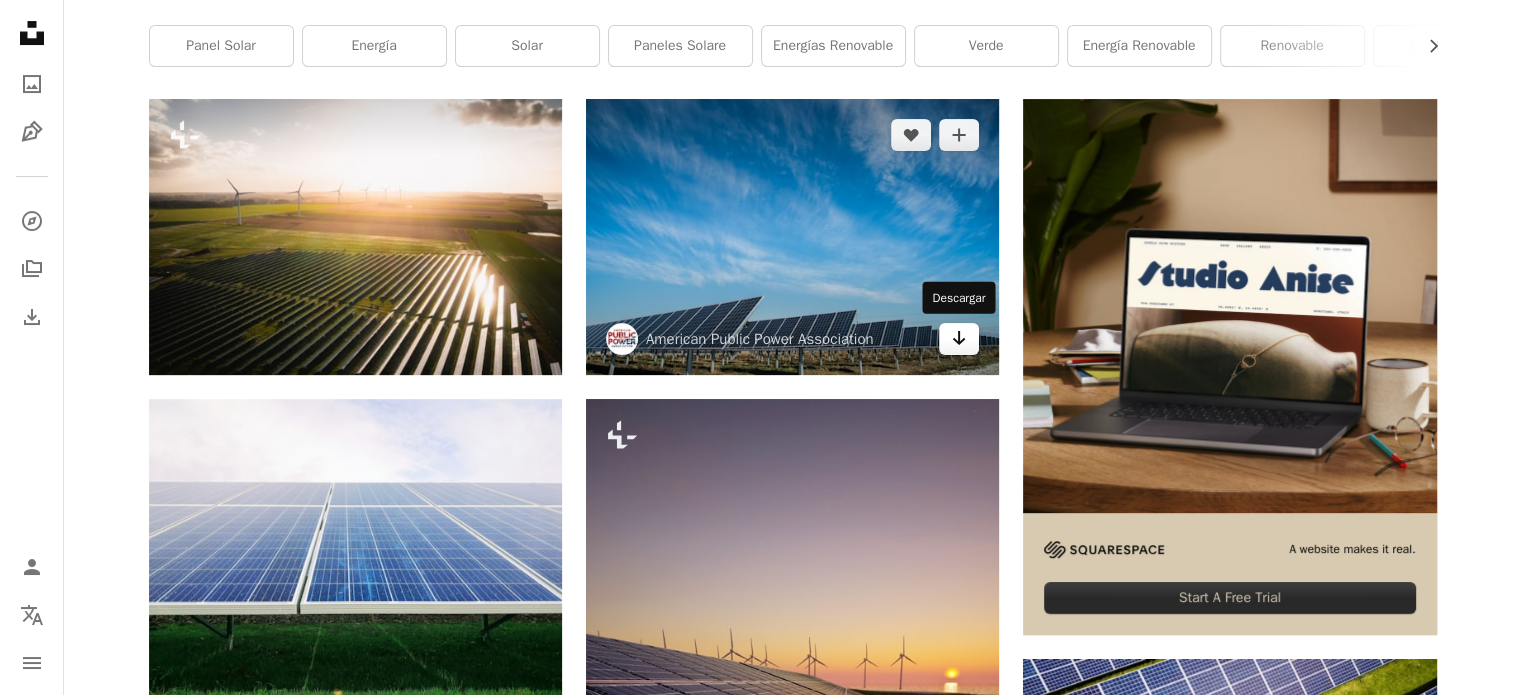 click on "Arrow pointing down" at bounding box center (959, 339) 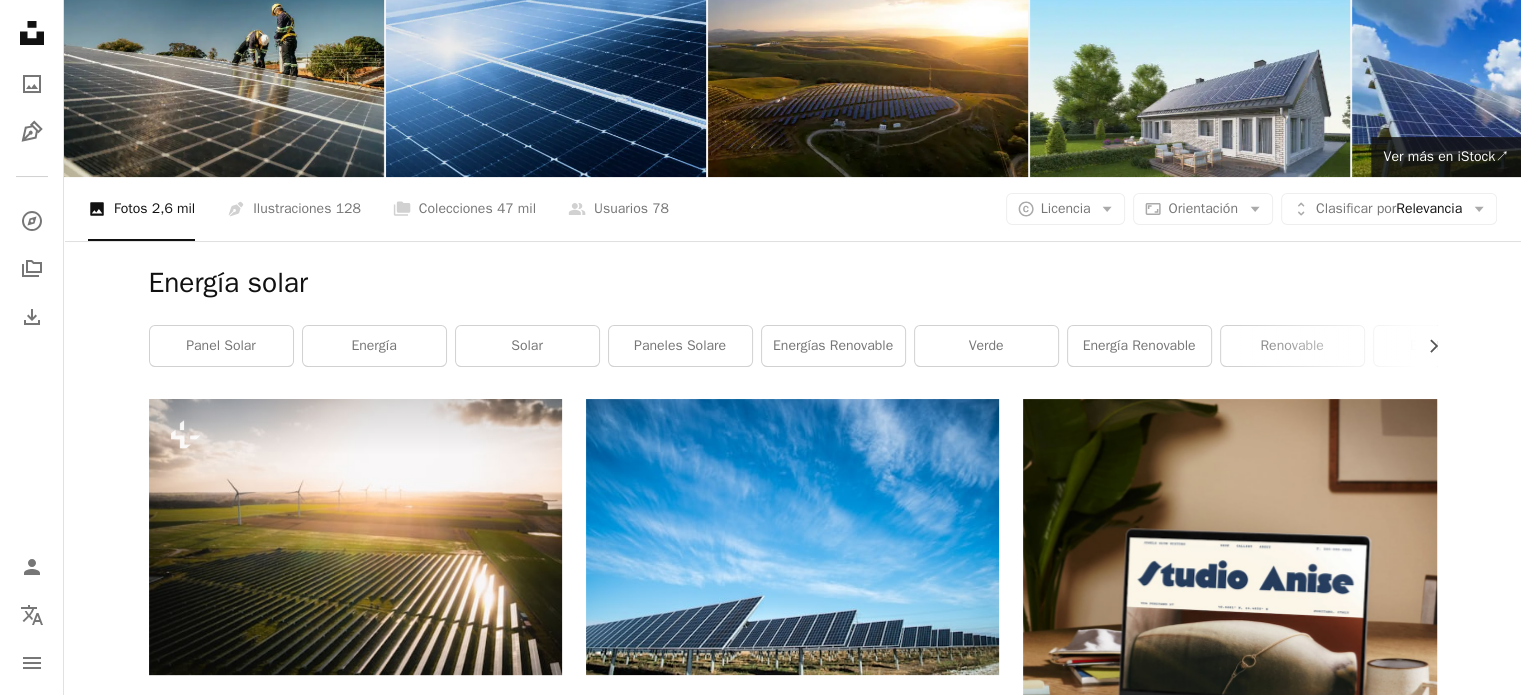 scroll, scrollTop: 0, scrollLeft: 0, axis: both 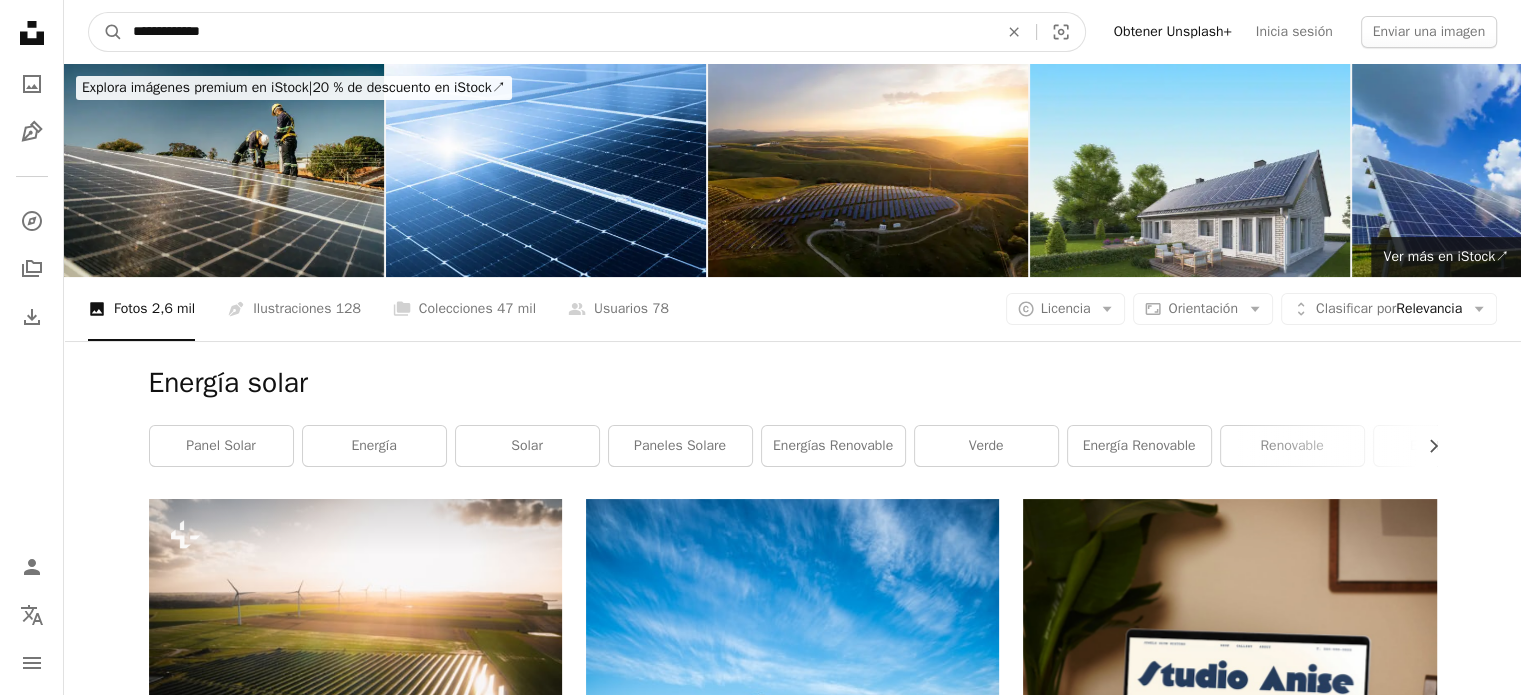 drag, startPoint x: 452, startPoint y: 20, endPoint x: 0, endPoint y: -32, distance: 454.98132 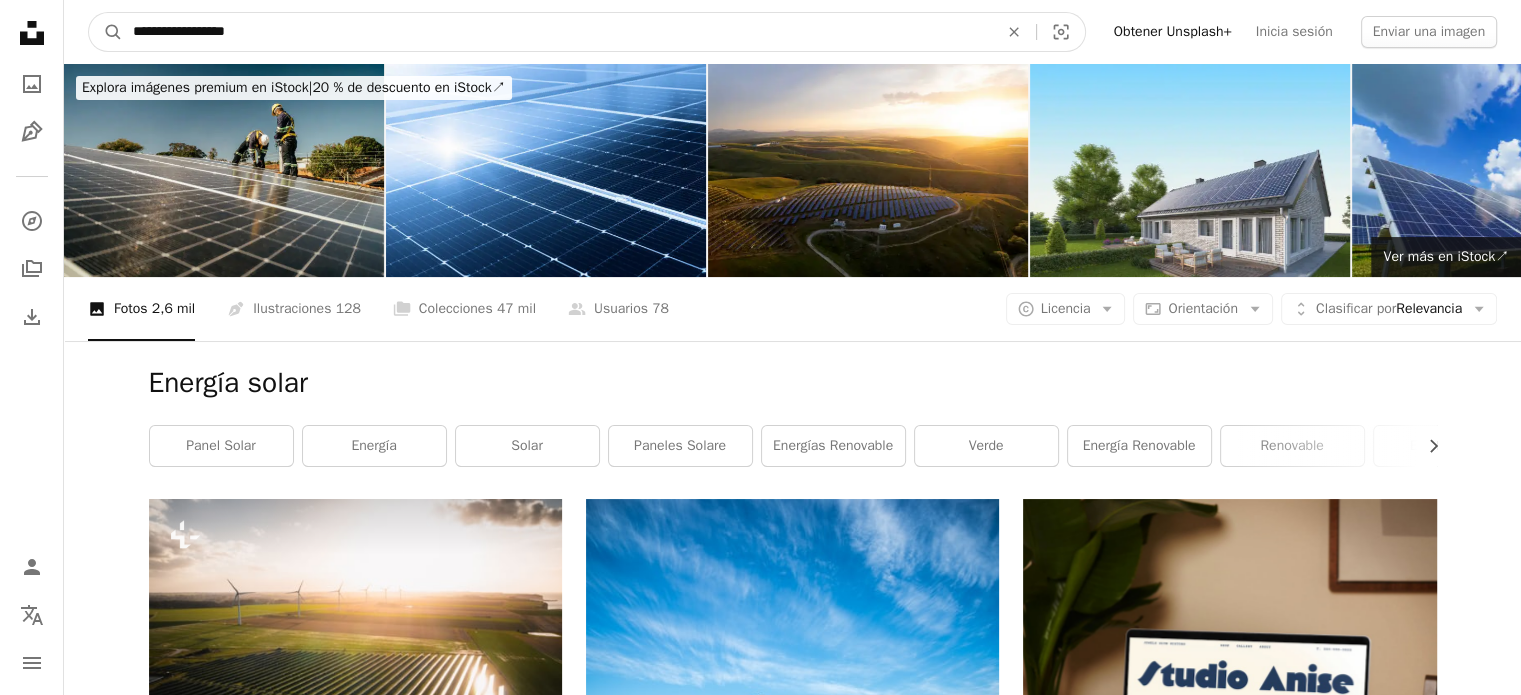 type on "**********" 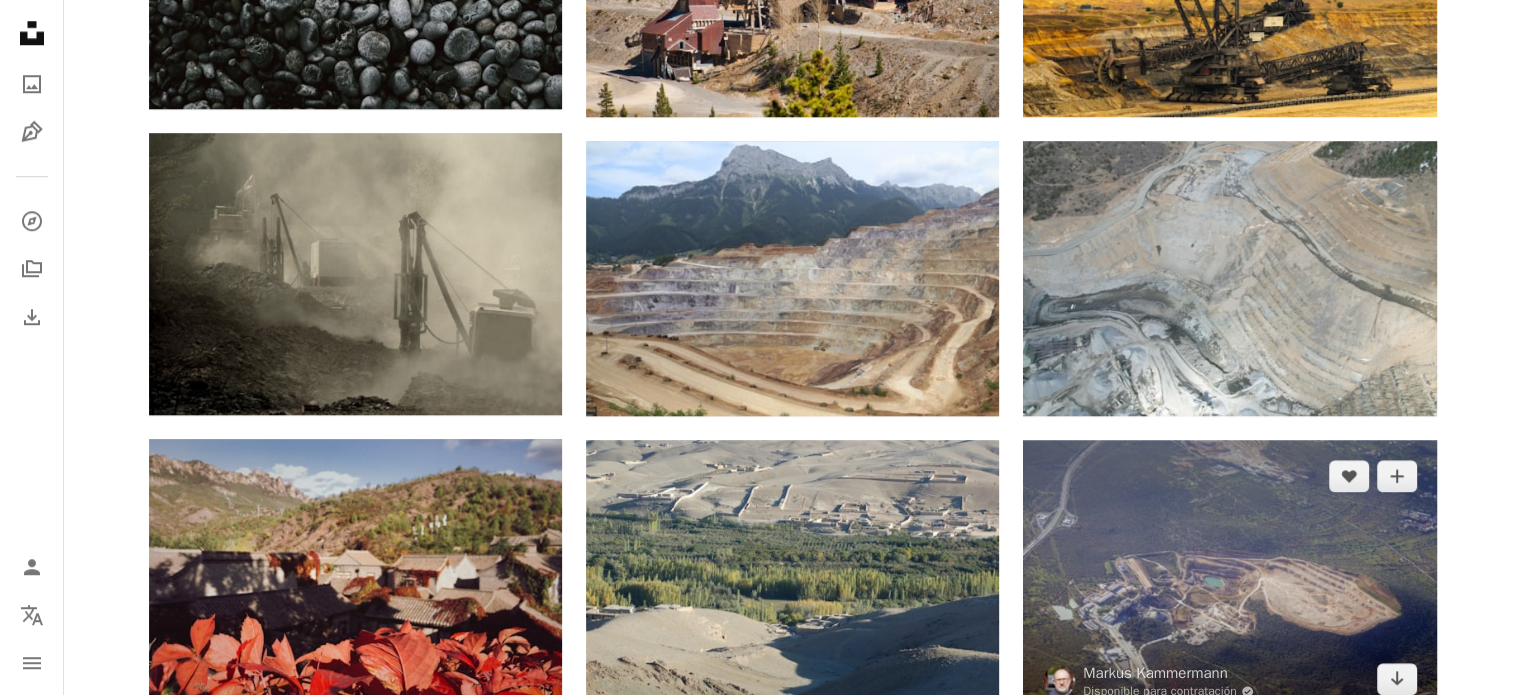 scroll, scrollTop: 1800, scrollLeft: 0, axis: vertical 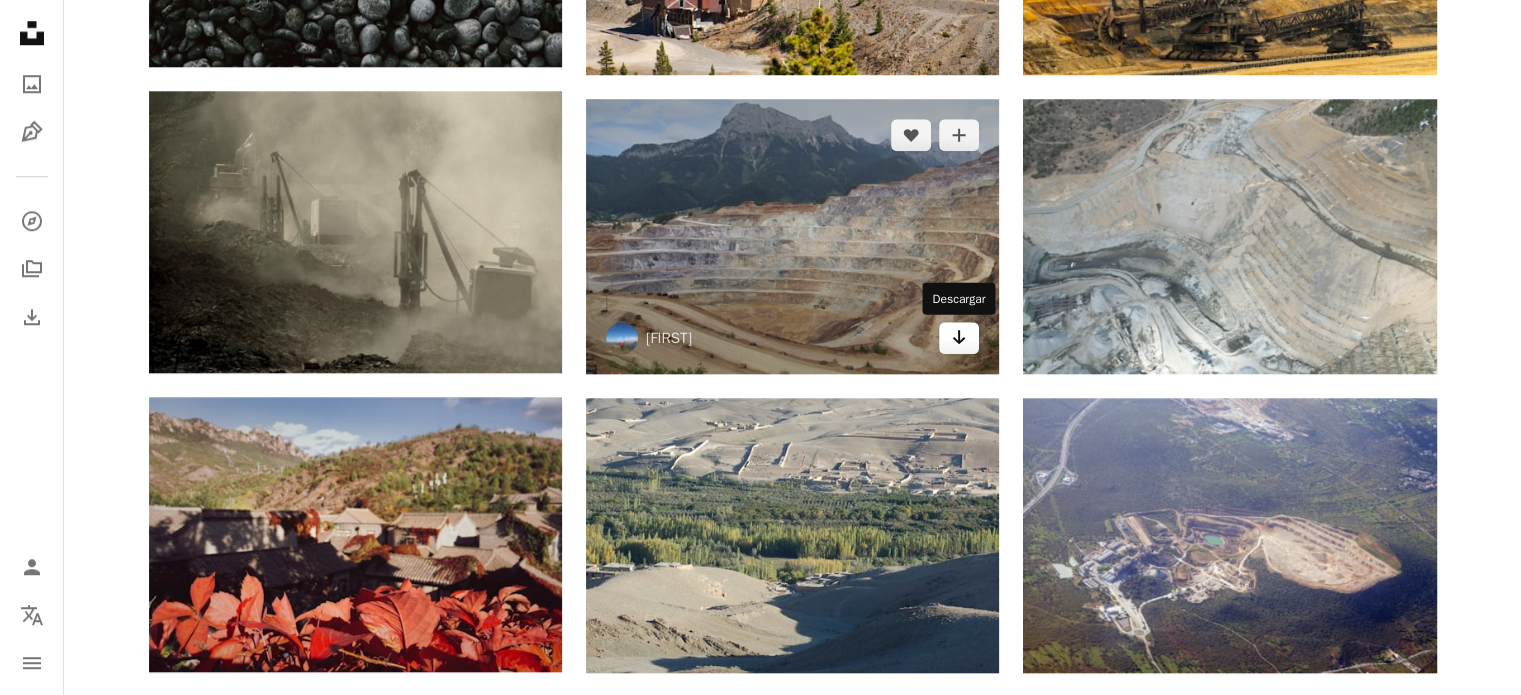 click on "Arrow pointing down" 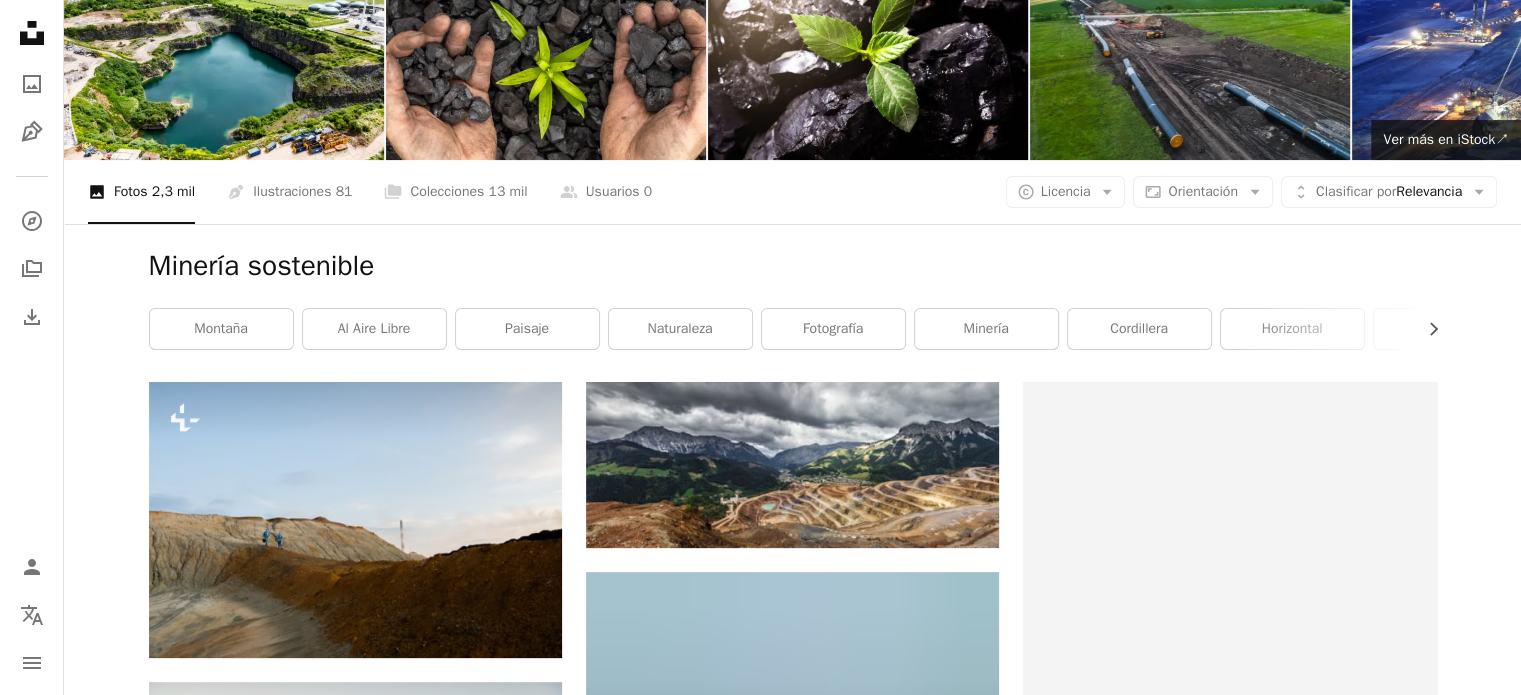 scroll, scrollTop: 0, scrollLeft: 0, axis: both 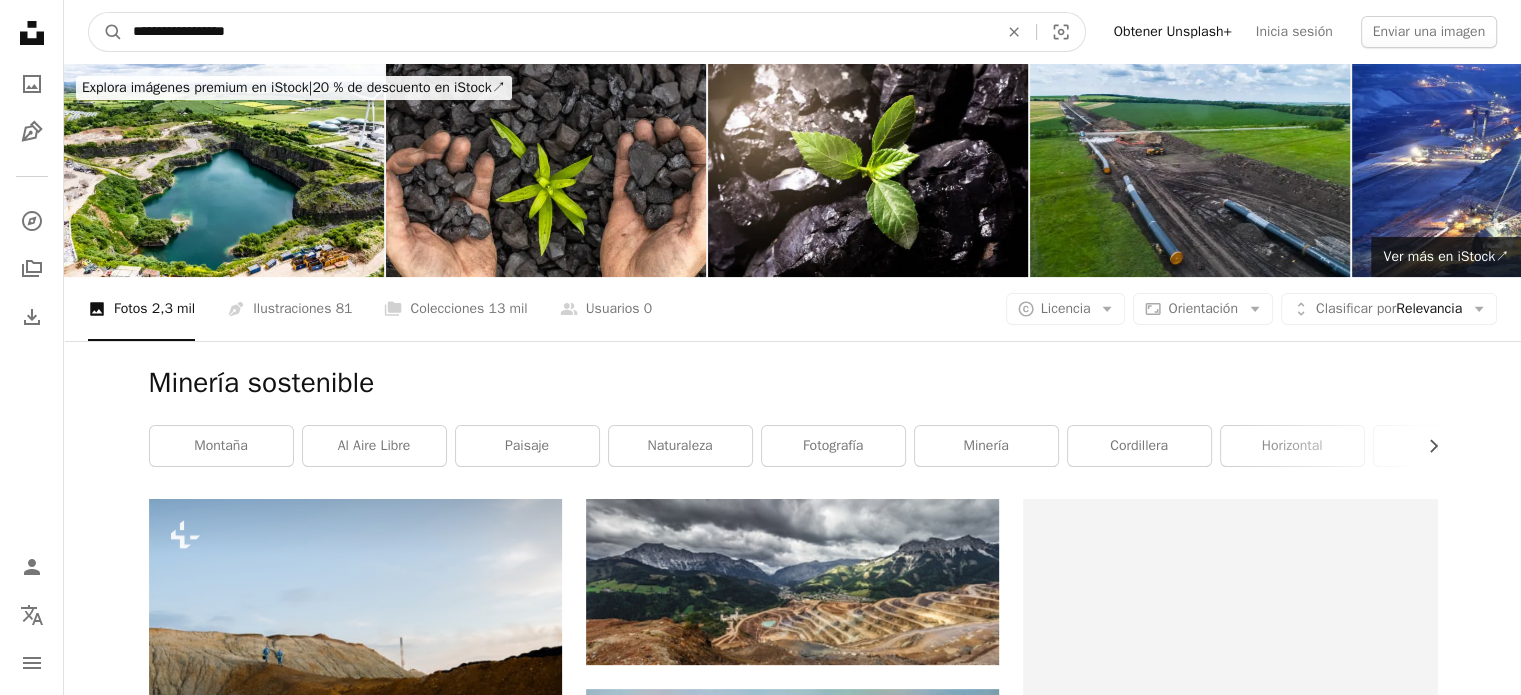 click on "**********" at bounding box center (557, 32) 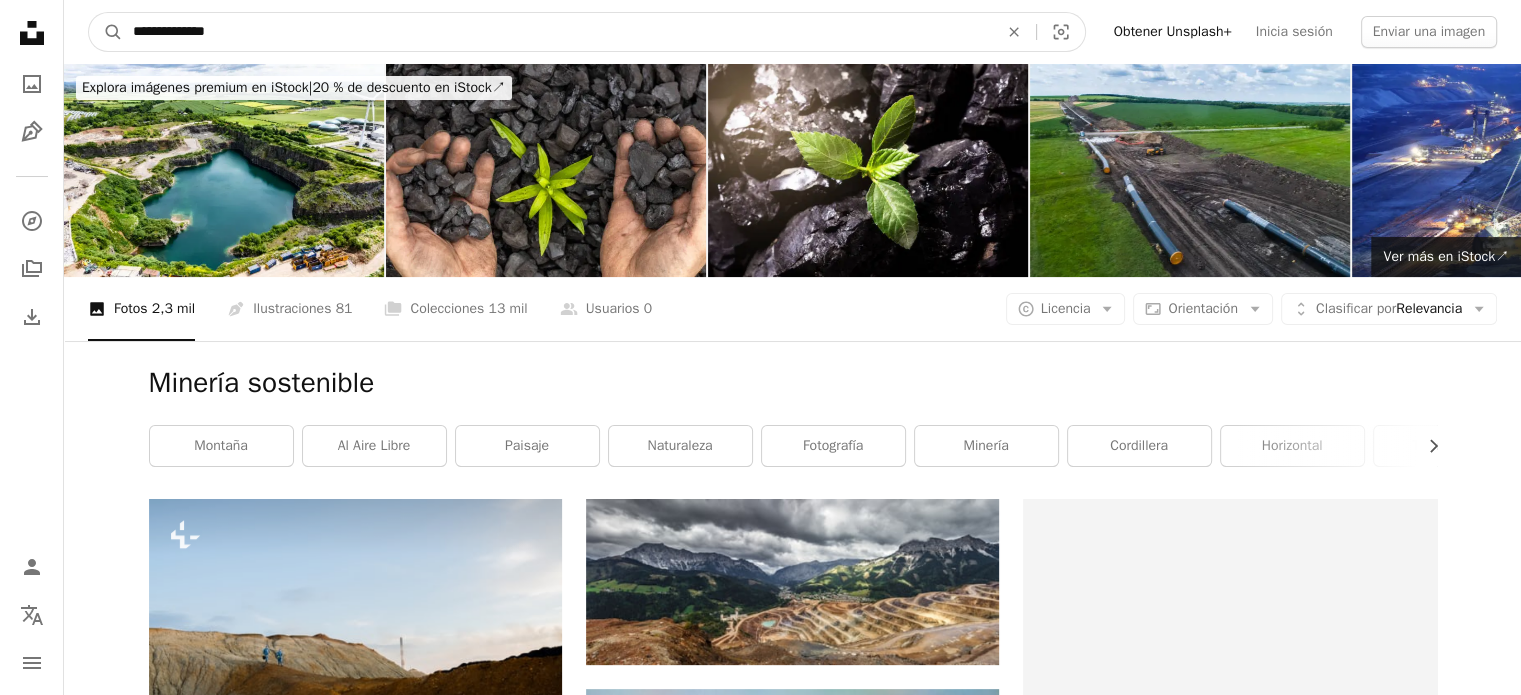 type on "**********" 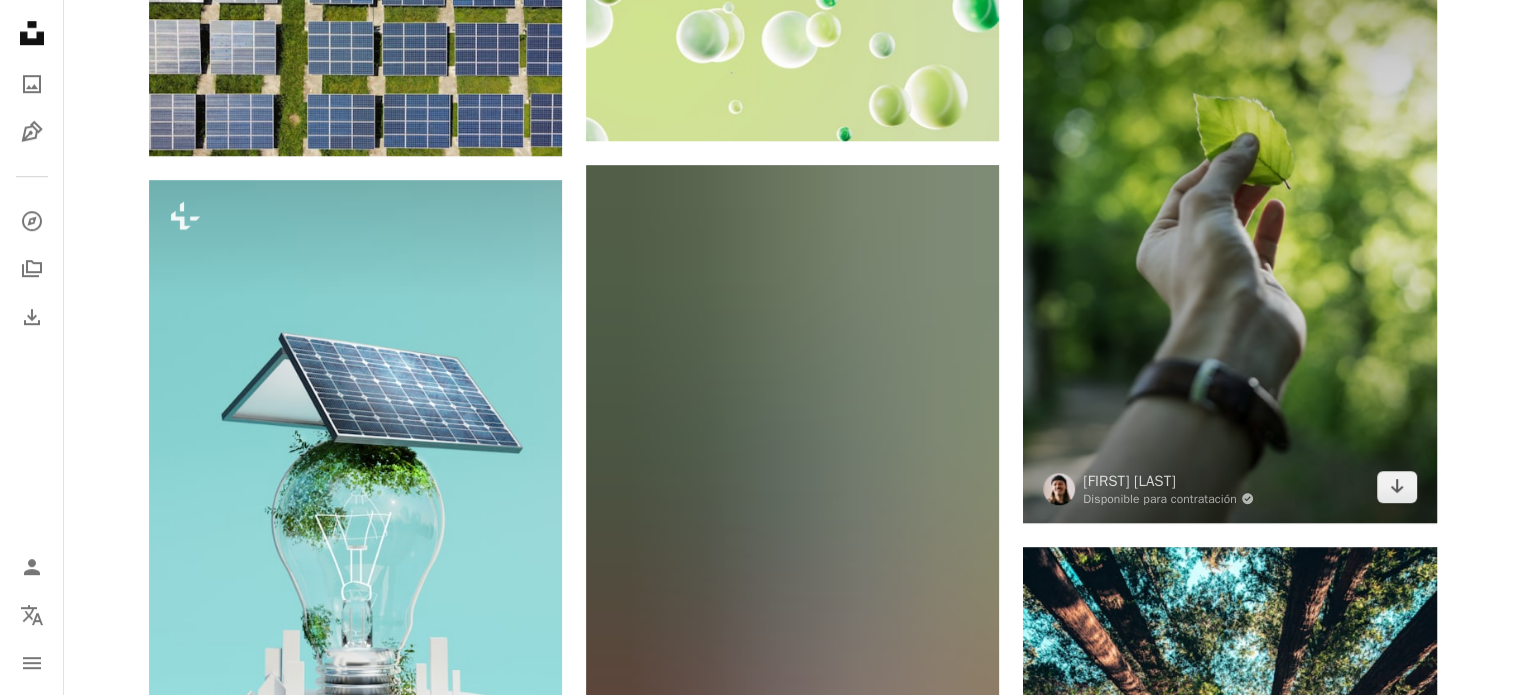 scroll, scrollTop: 1300, scrollLeft: 0, axis: vertical 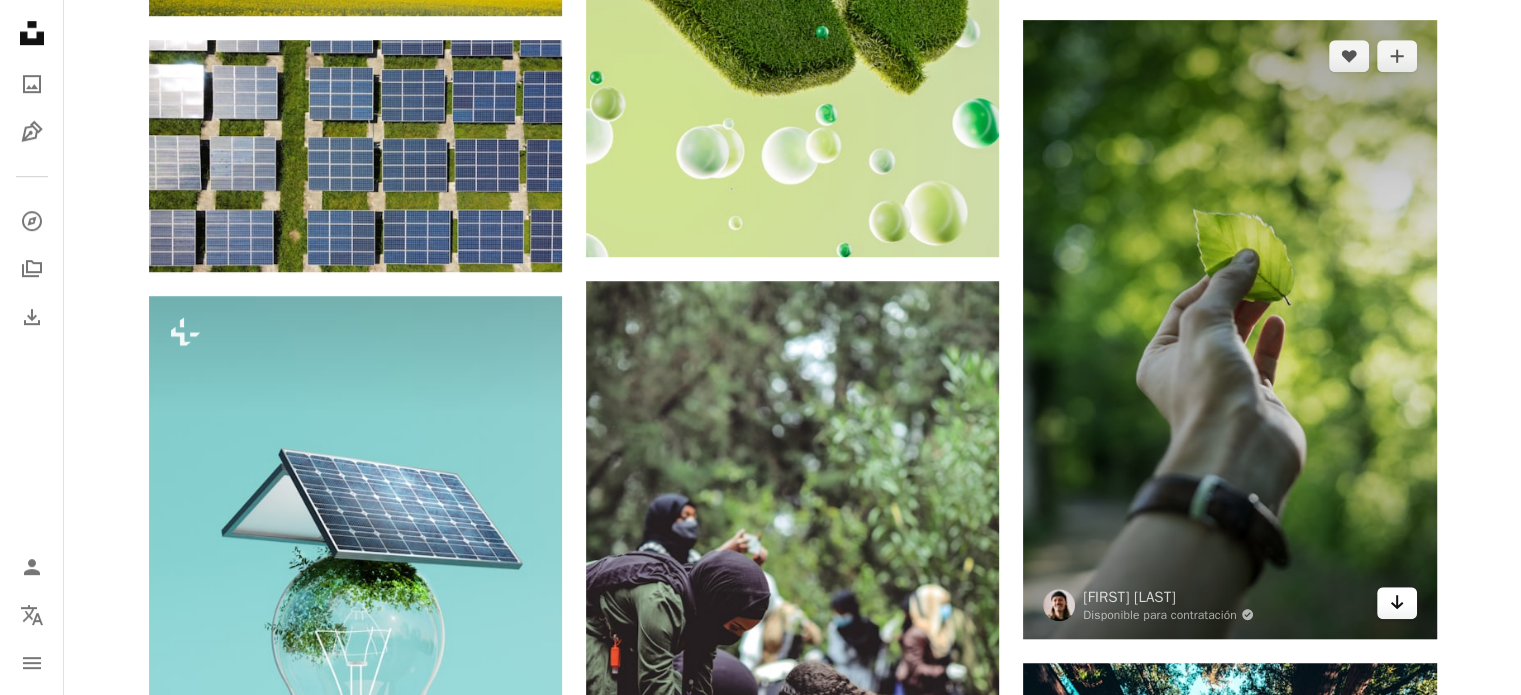 click on "Arrow pointing down" at bounding box center [1397, 603] 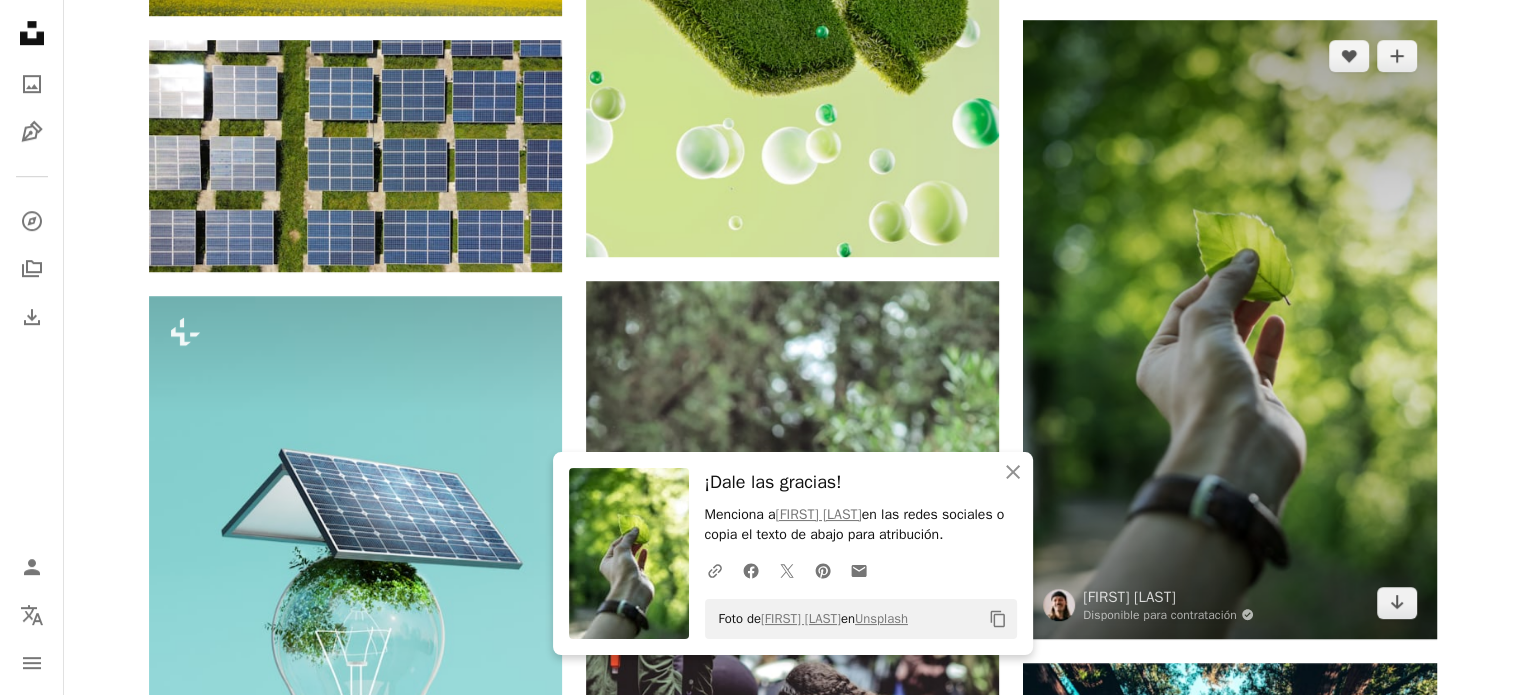 scroll, scrollTop: 1600, scrollLeft: 0, axis: vertical 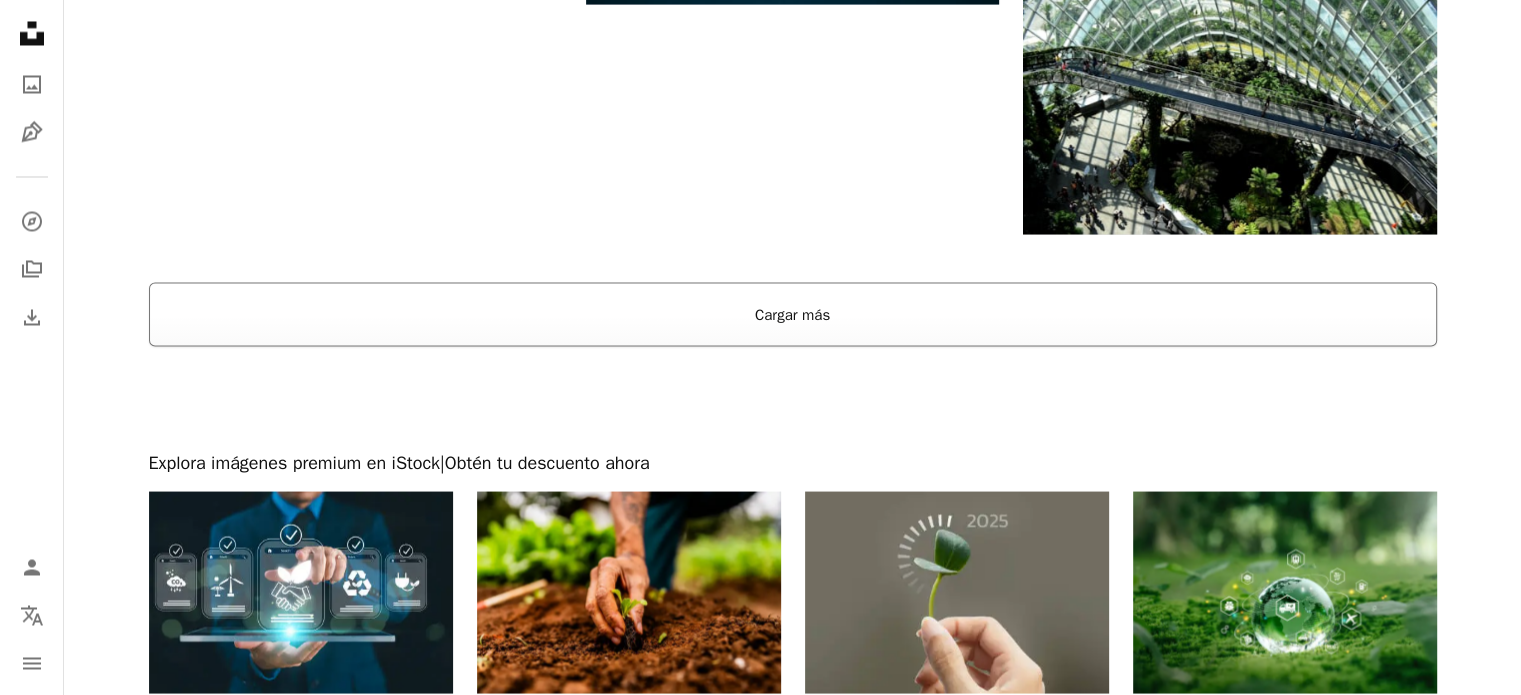 click on "Cargar más" at bounding box center [793, 314] 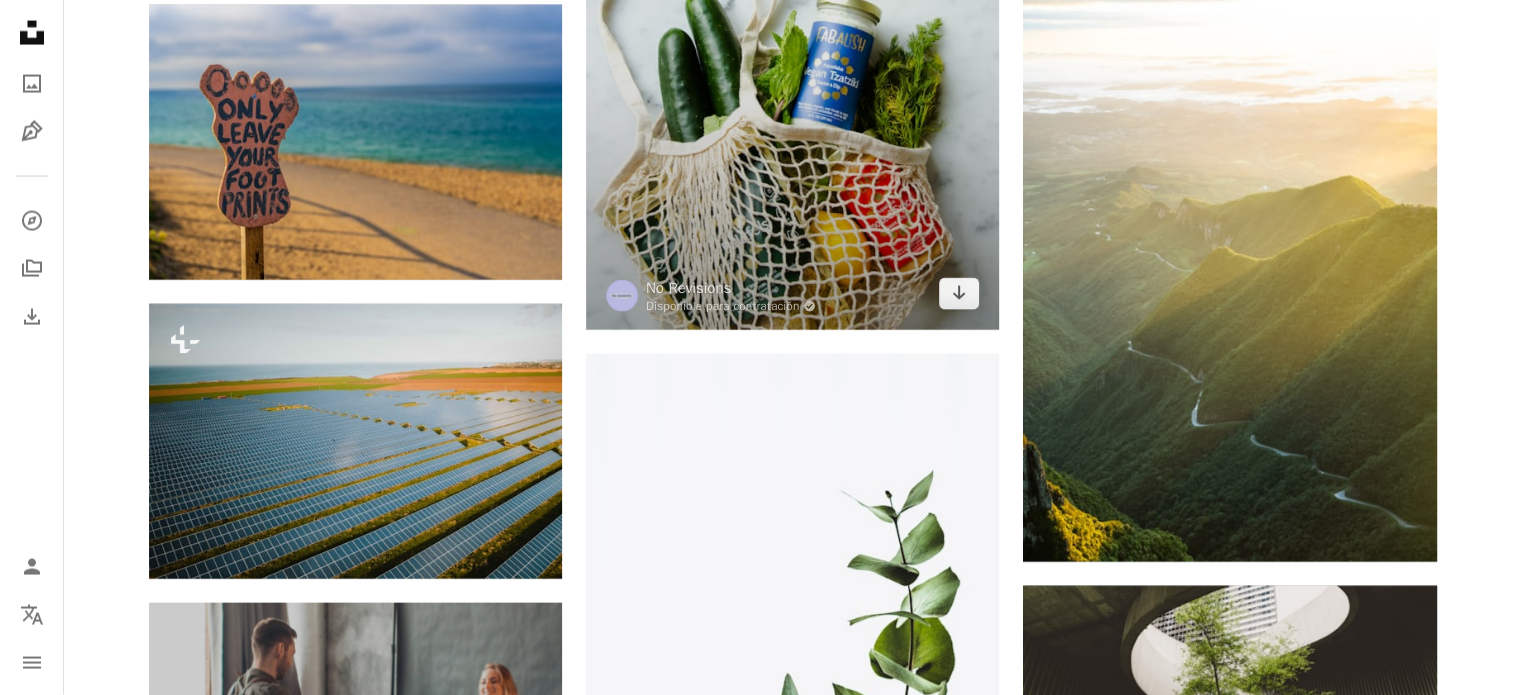 scroll, scrollTop: 3700, scrollLeft: 0, axis: vertical 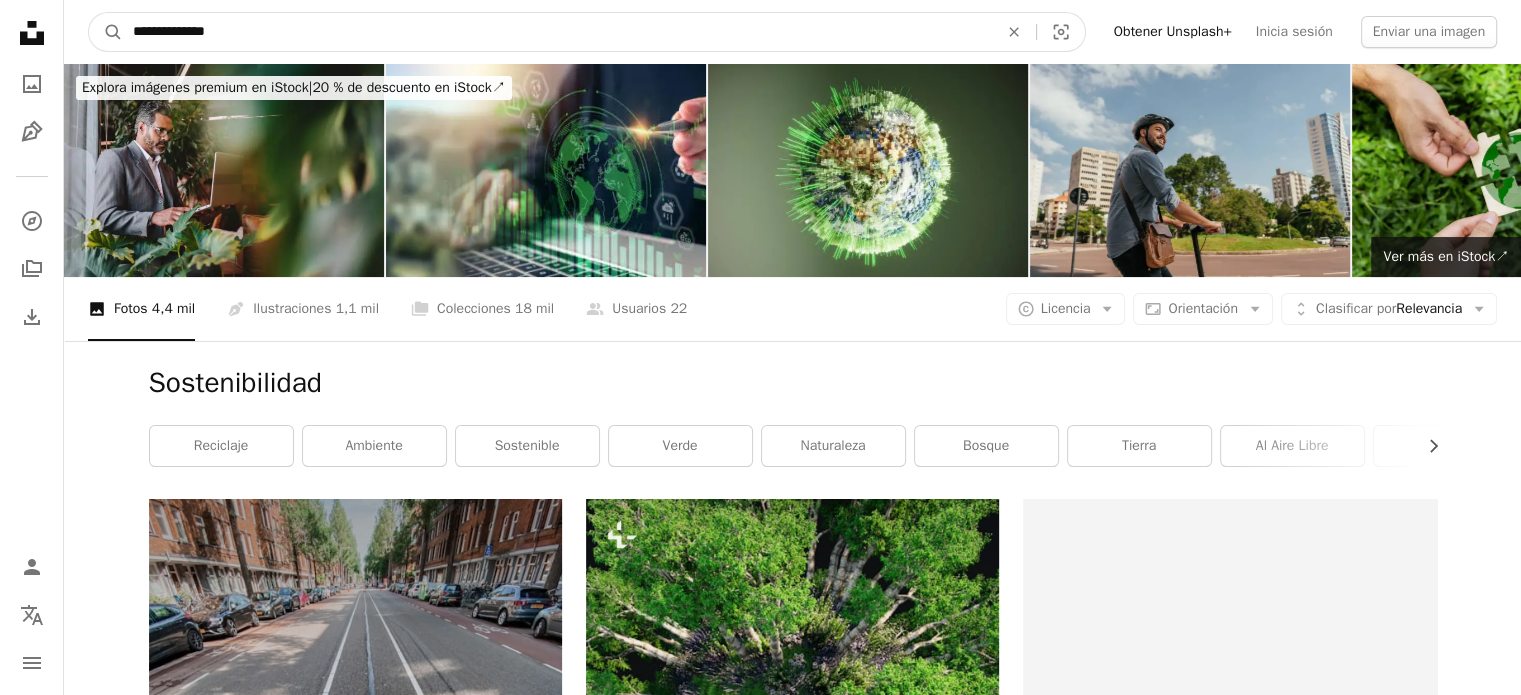 drag, startPoint x: 396, startPoint y: 17, endPoint x: 0, endPoint y: -14, distance: 397.21152 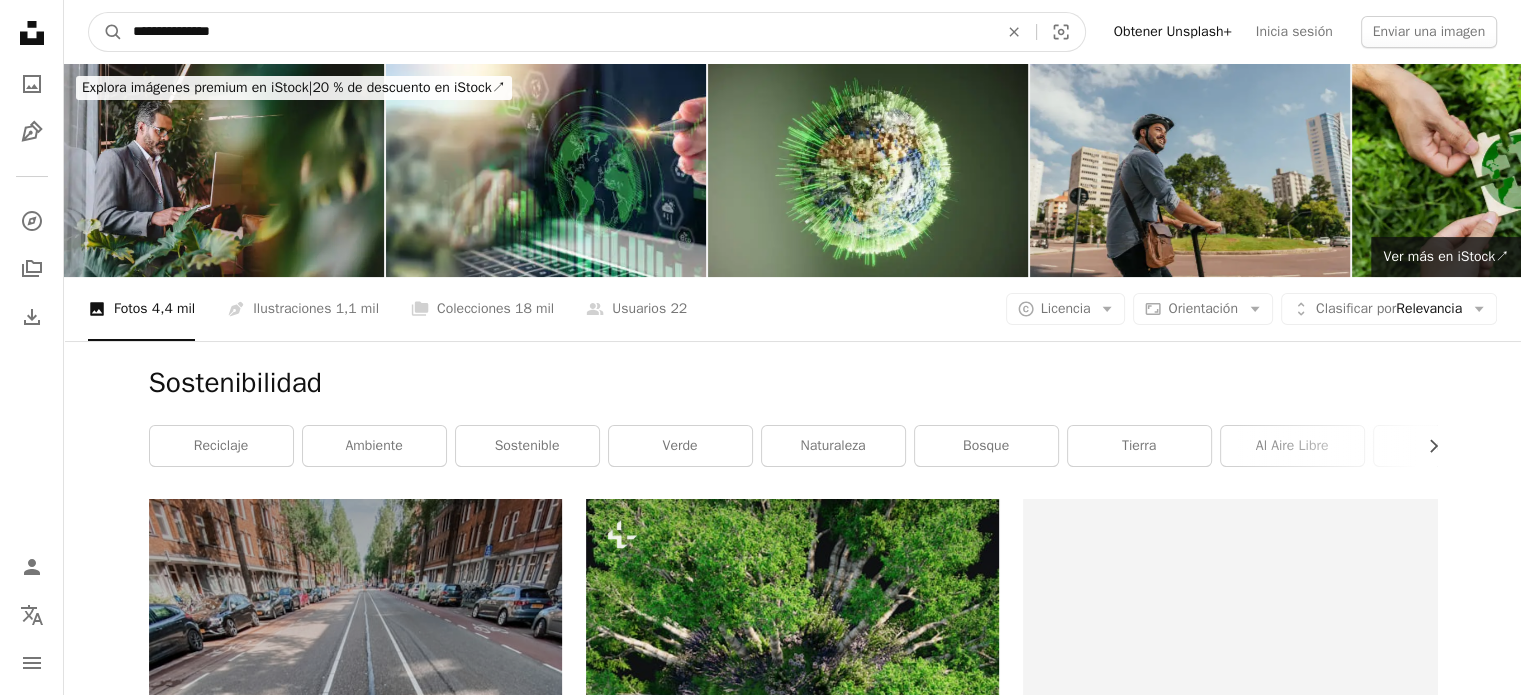 type on "**********" 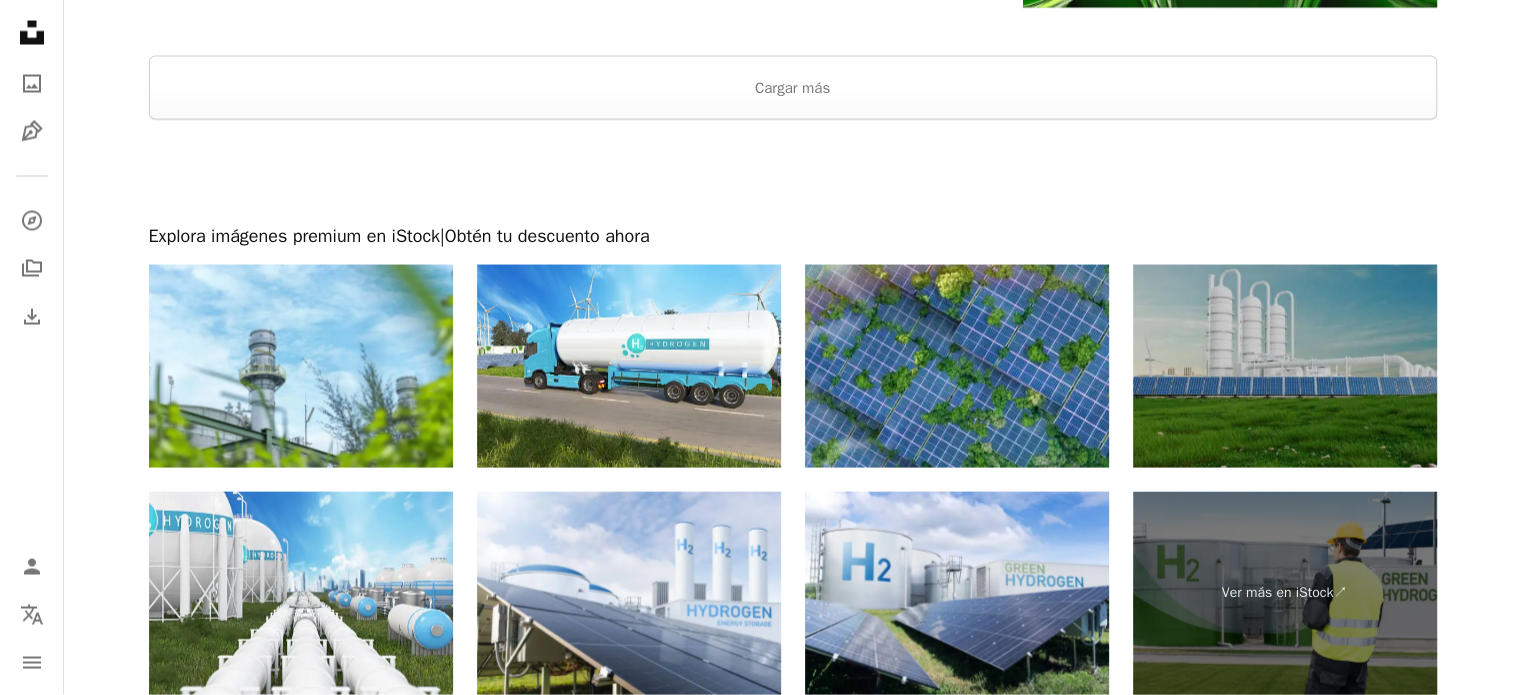 scroll, scrollTop: 4100, scrollLeft: 0, axis: vertical 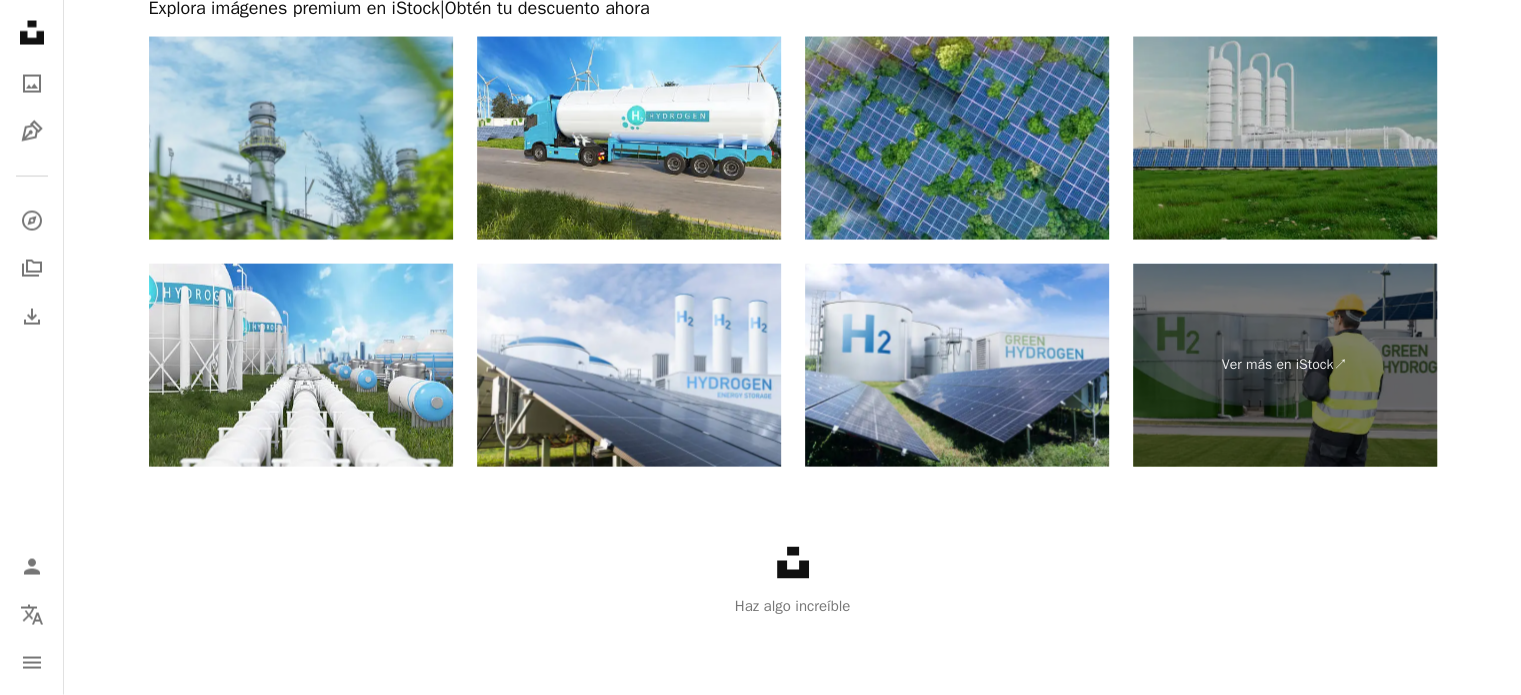 click at bounding box center [301, 138] 